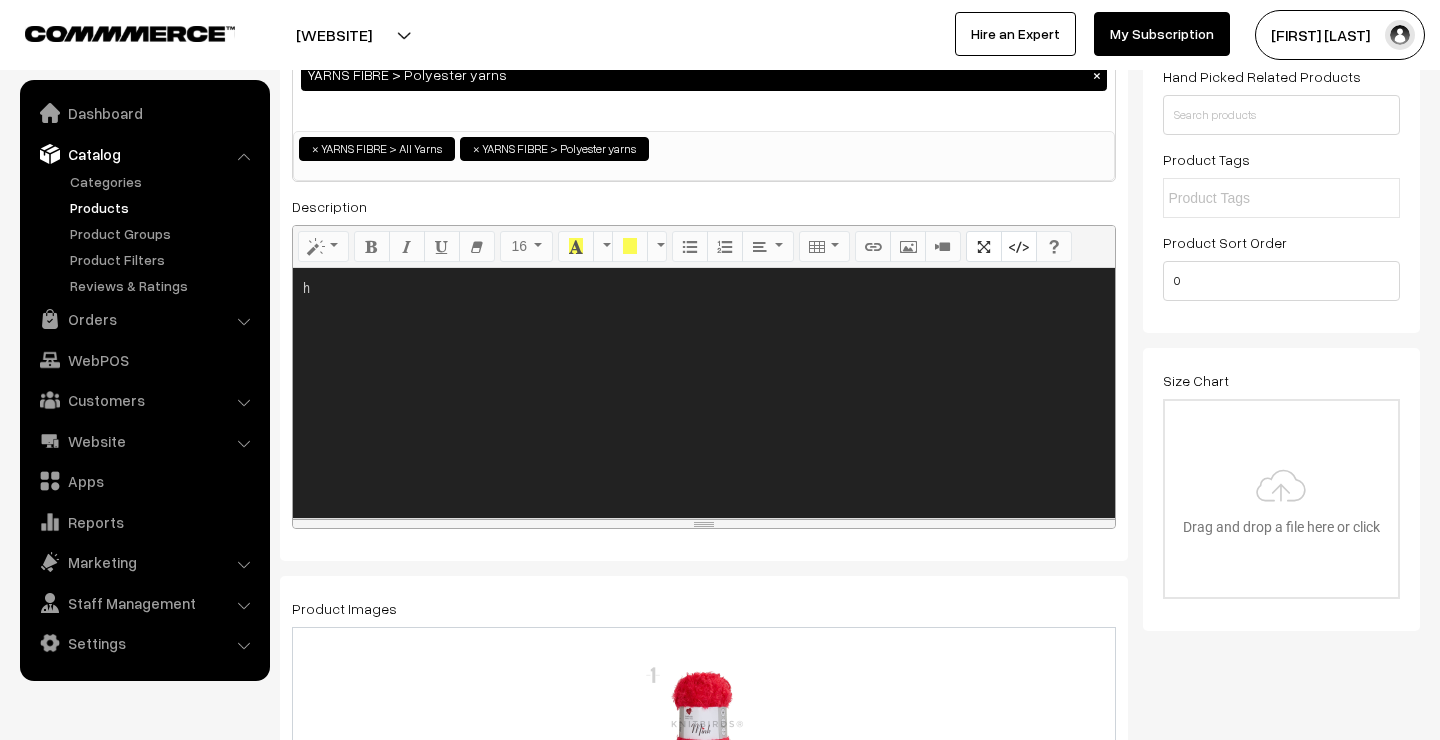 scroll, scrollTop: 233, scrollLeft: 0, axis: vertical 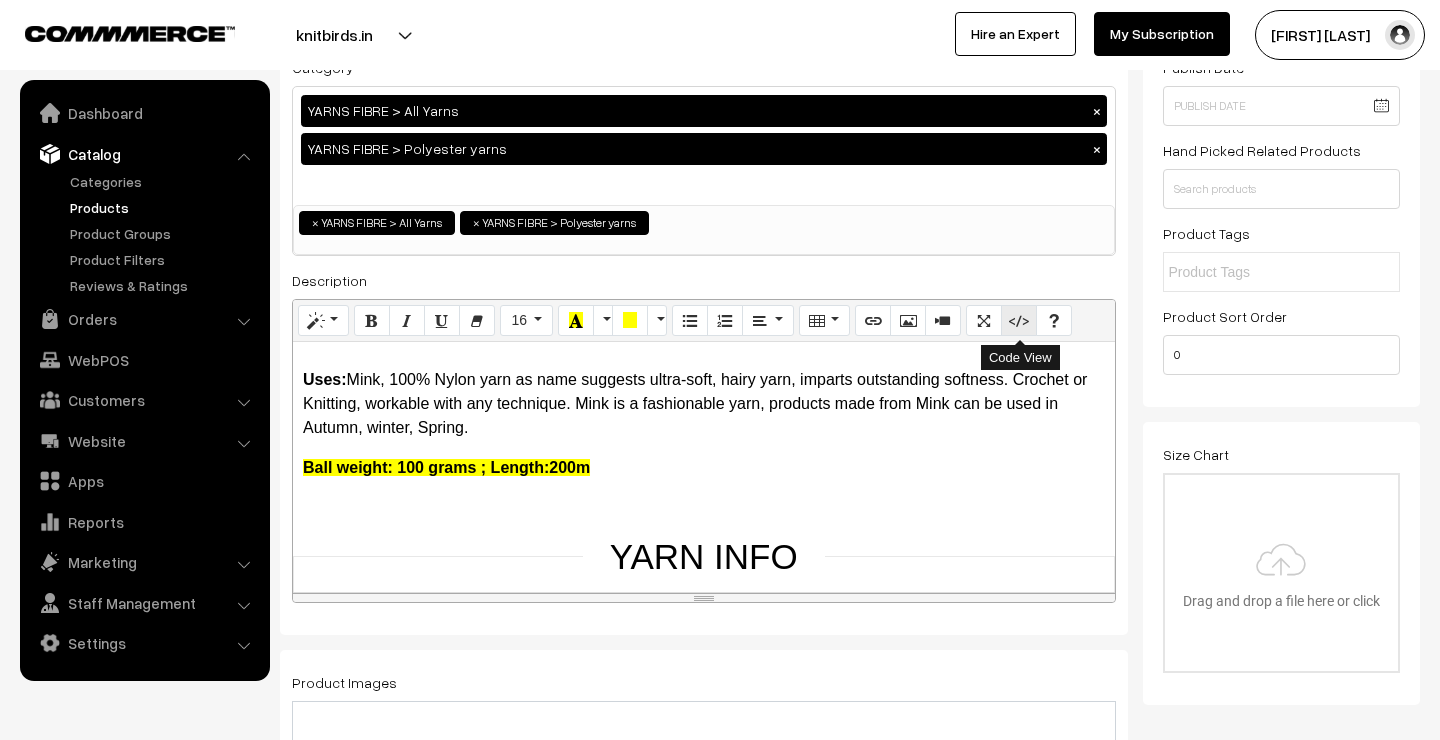 click at bounding box center (1019, 320) 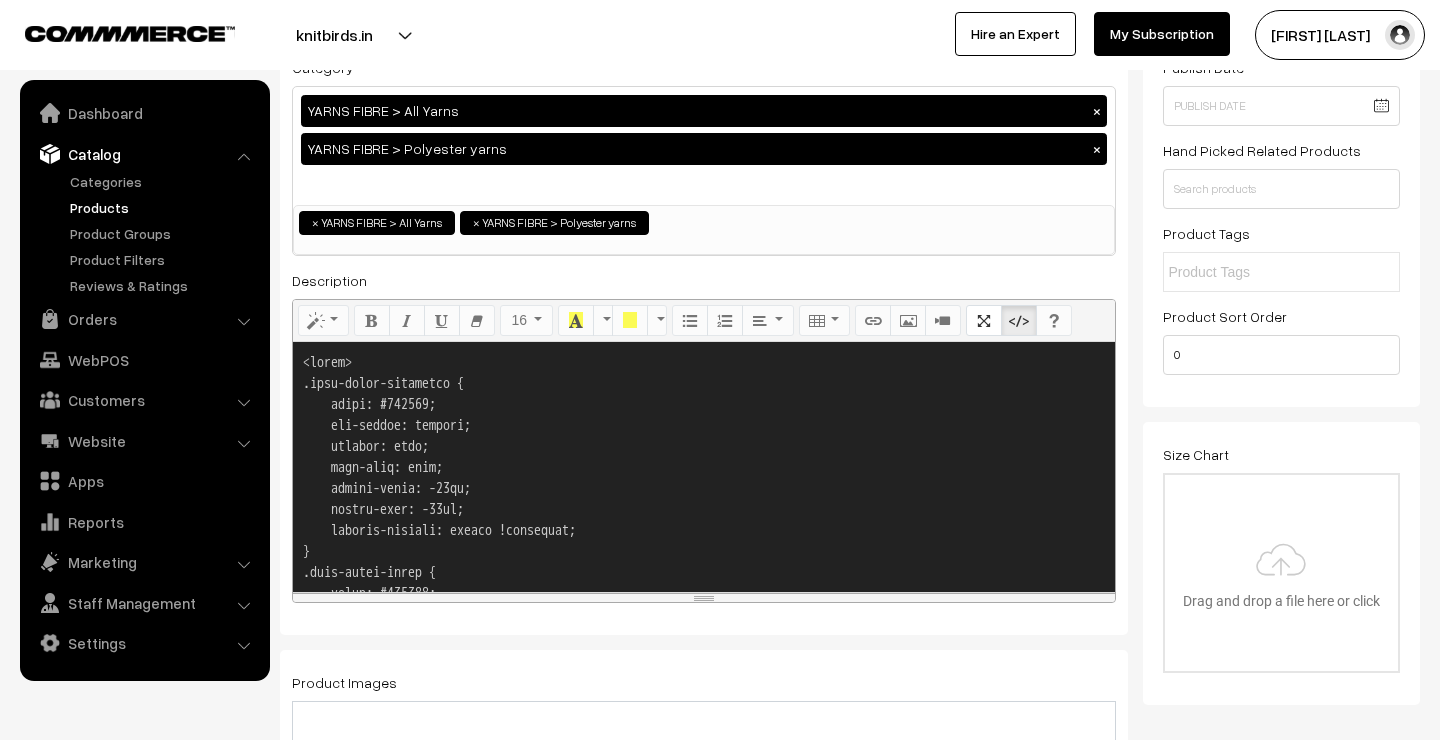 scroll, scrollTop: 4180, scrollLeft: 0, axis: vertical 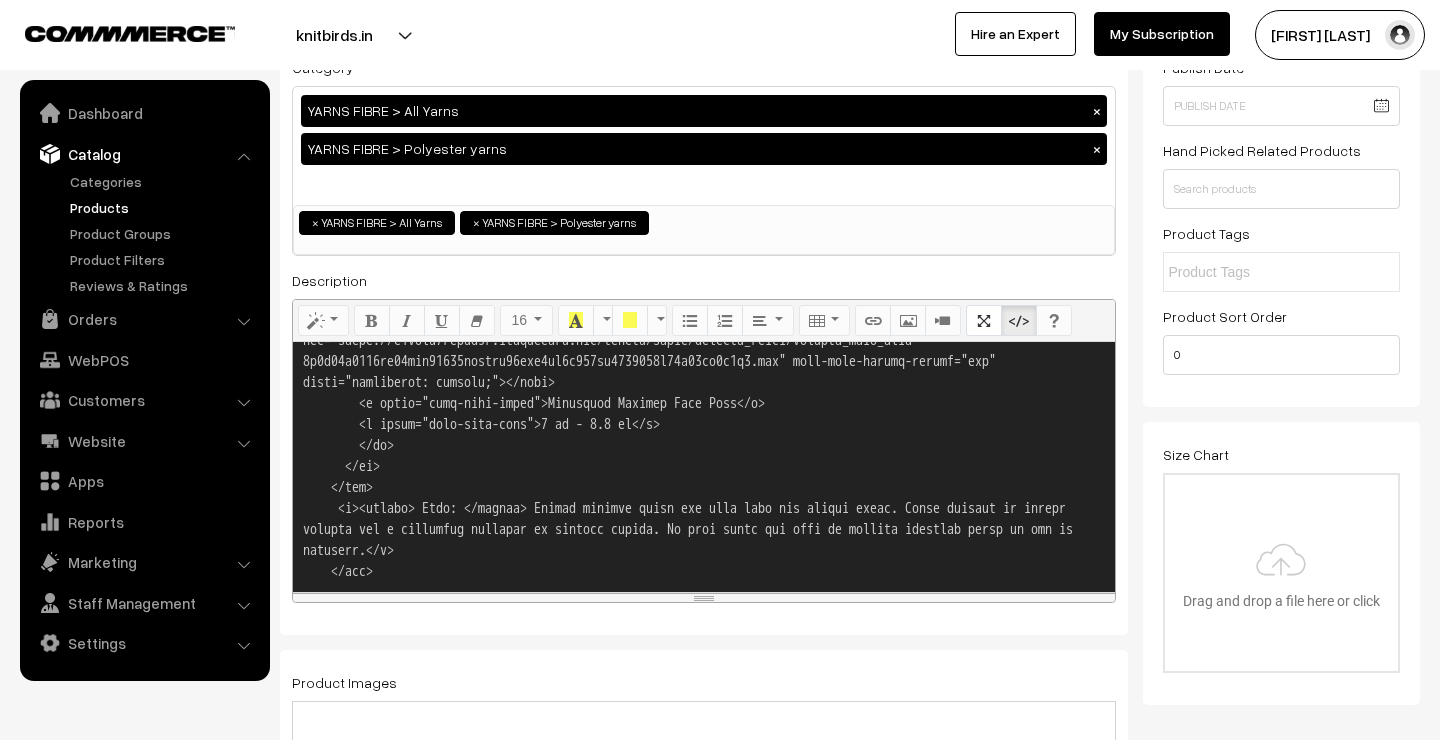click at bounding box center [704, 467] 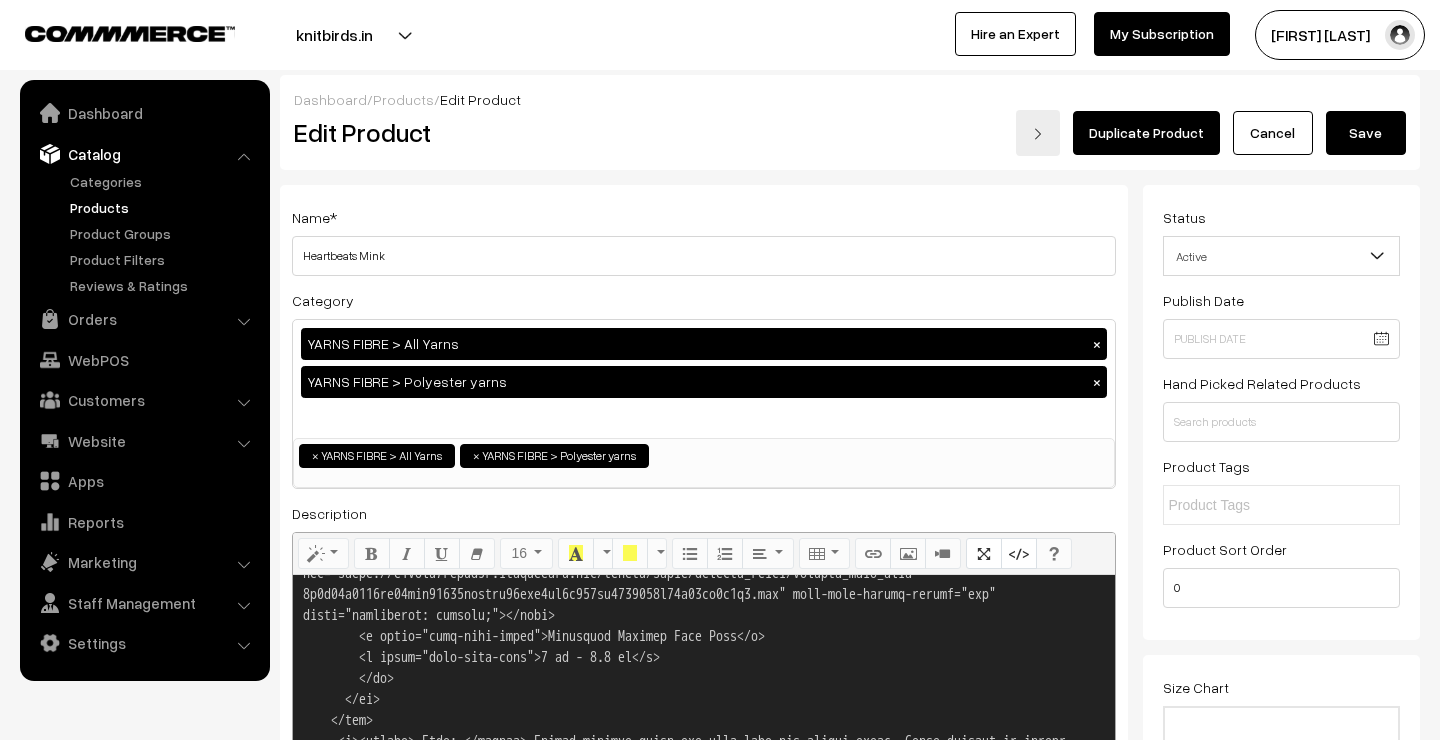 scroll, scrollTop: 0, scrollLeft: 0, axis: both 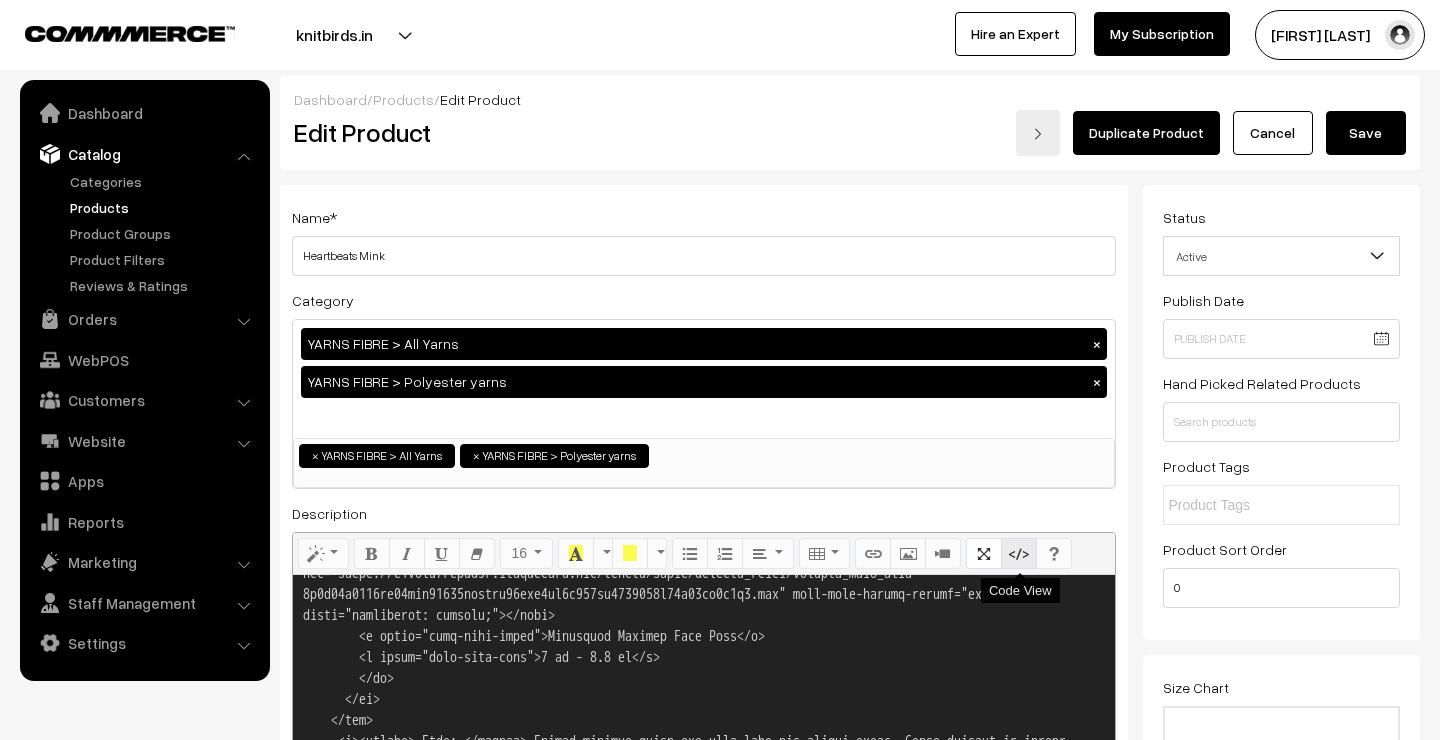 click at bounding box center [1019, 553] 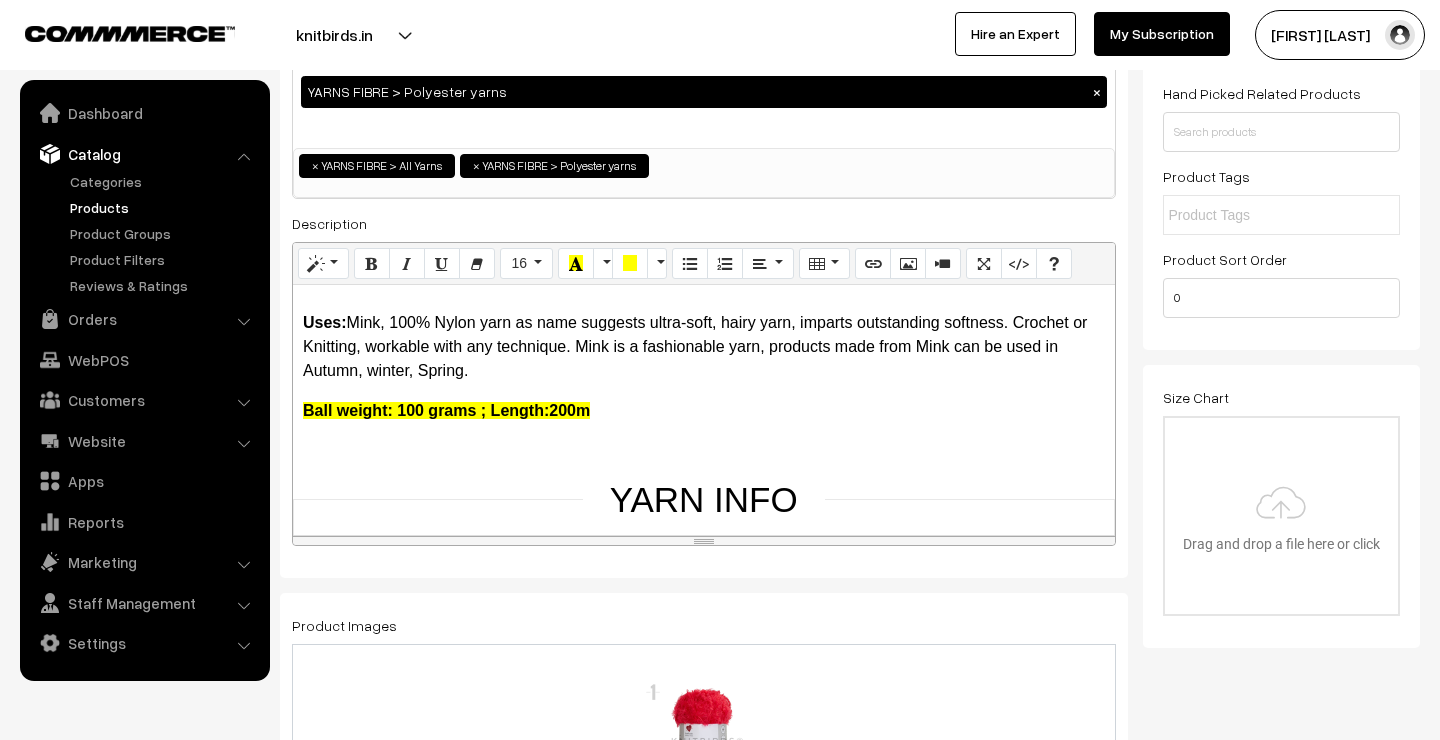 scroll, scrollTop: 330, scrollLeft: 0, axis: vertical 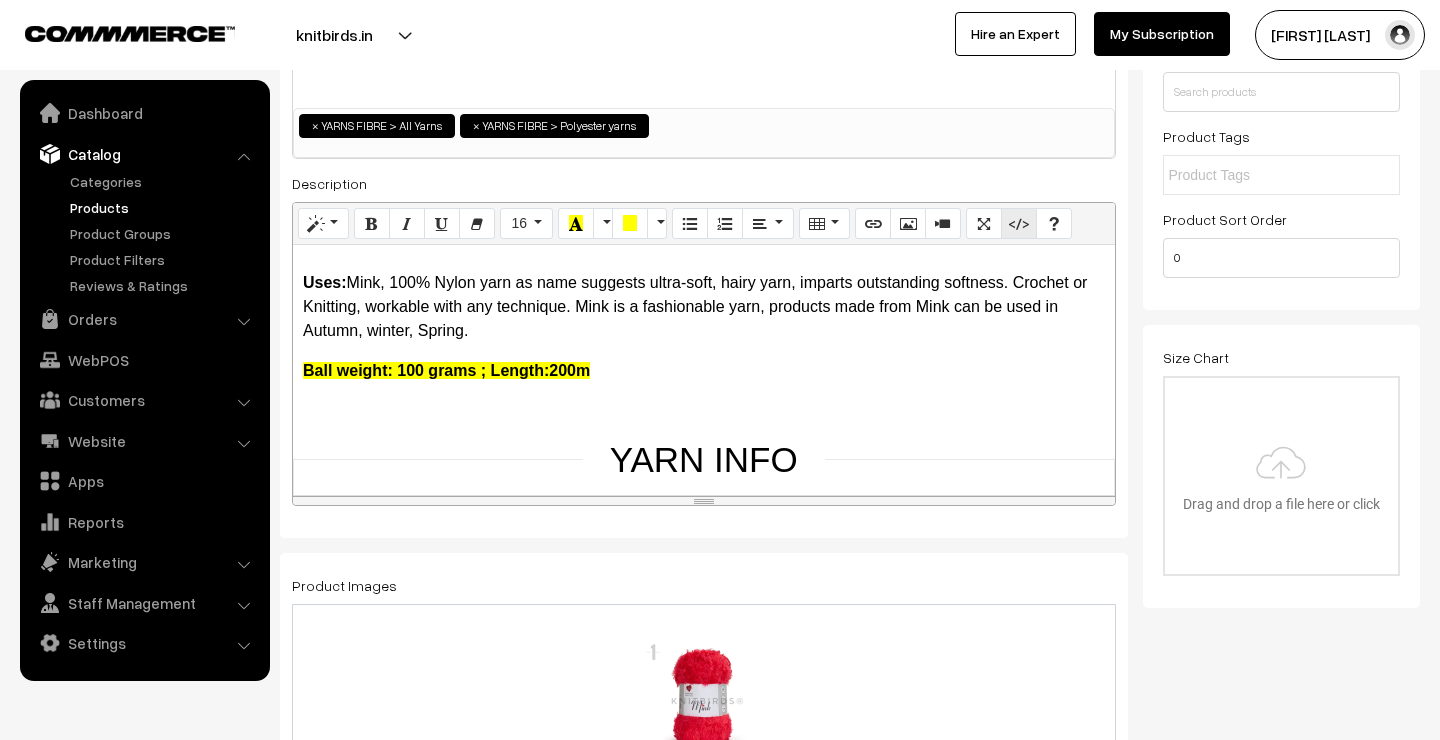 click at bounding box center (1019, 223) 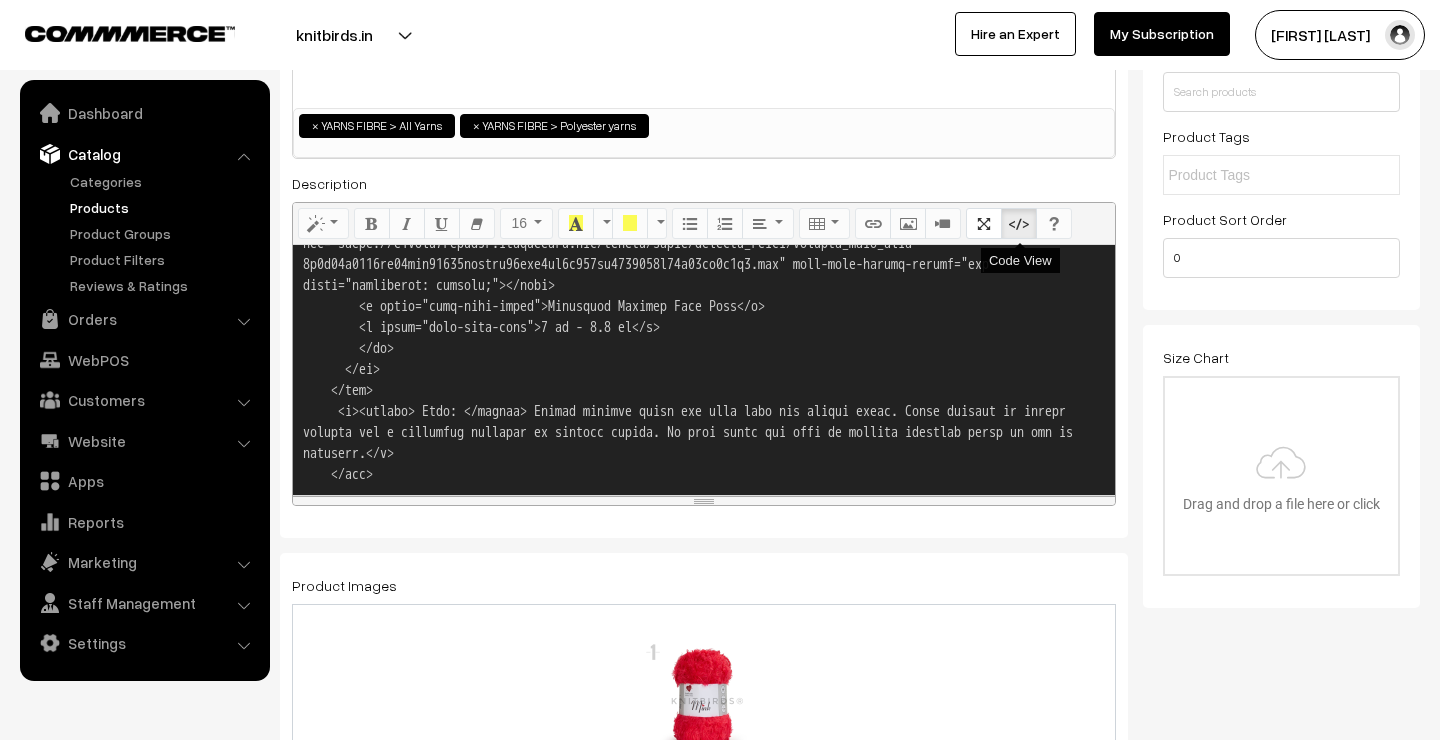 click at bounding box center (1019, 223) 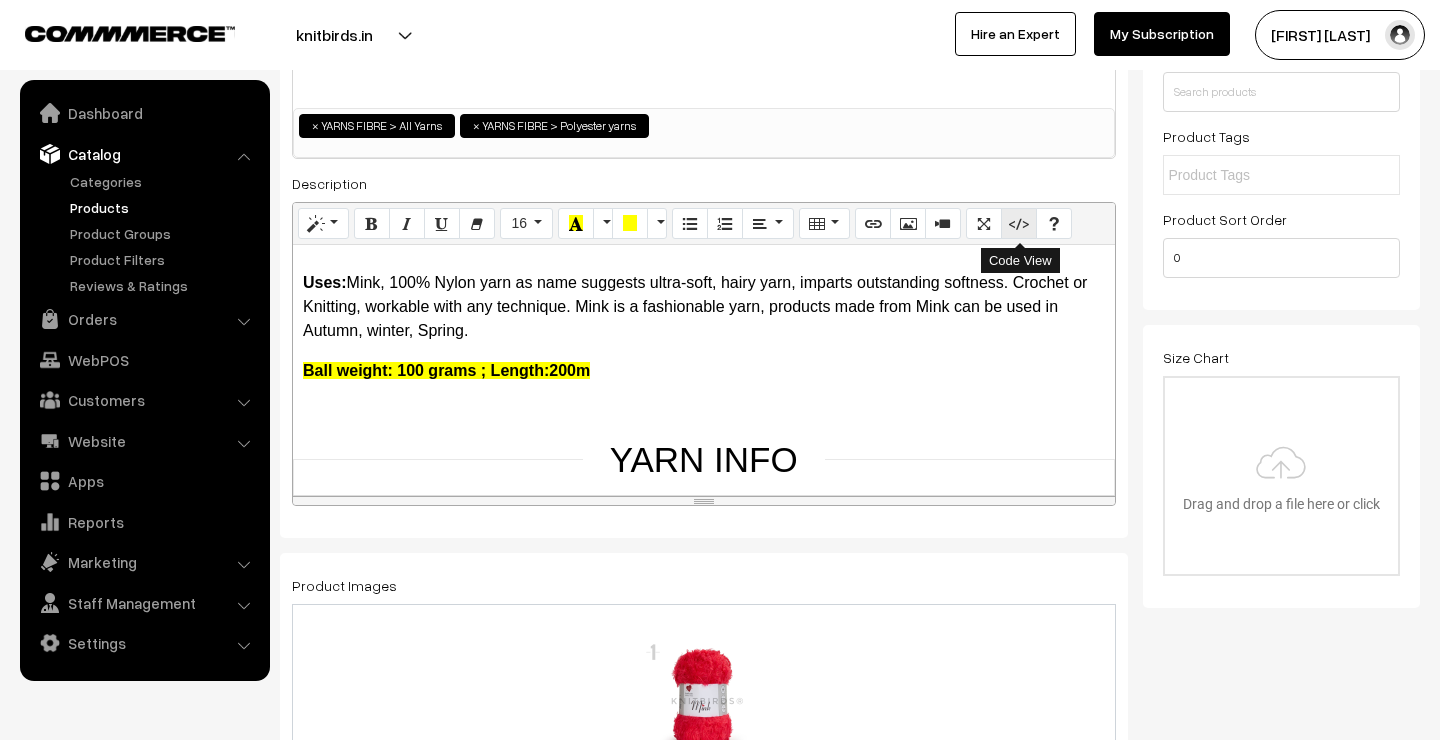 click at bounding box center [1019, 223] 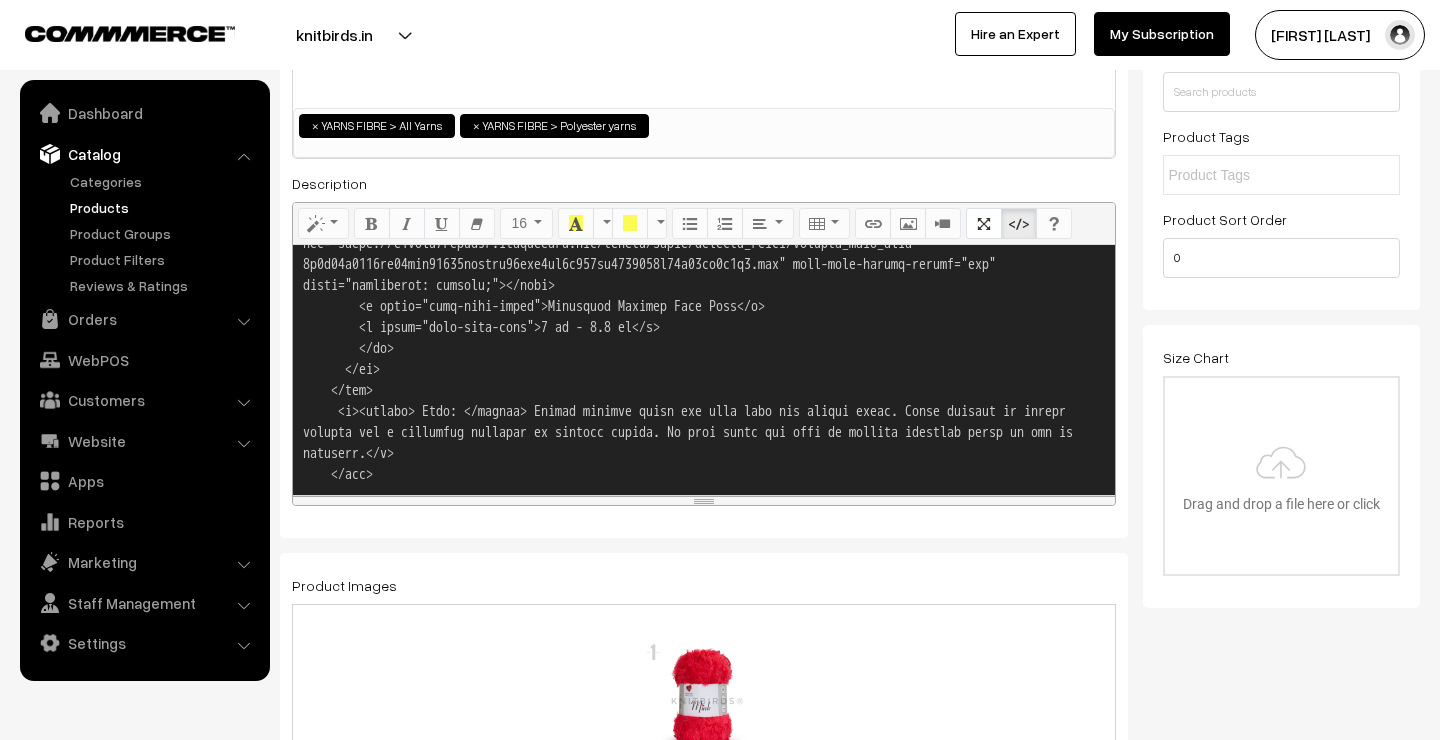 click at bounding box center (1019, 223) 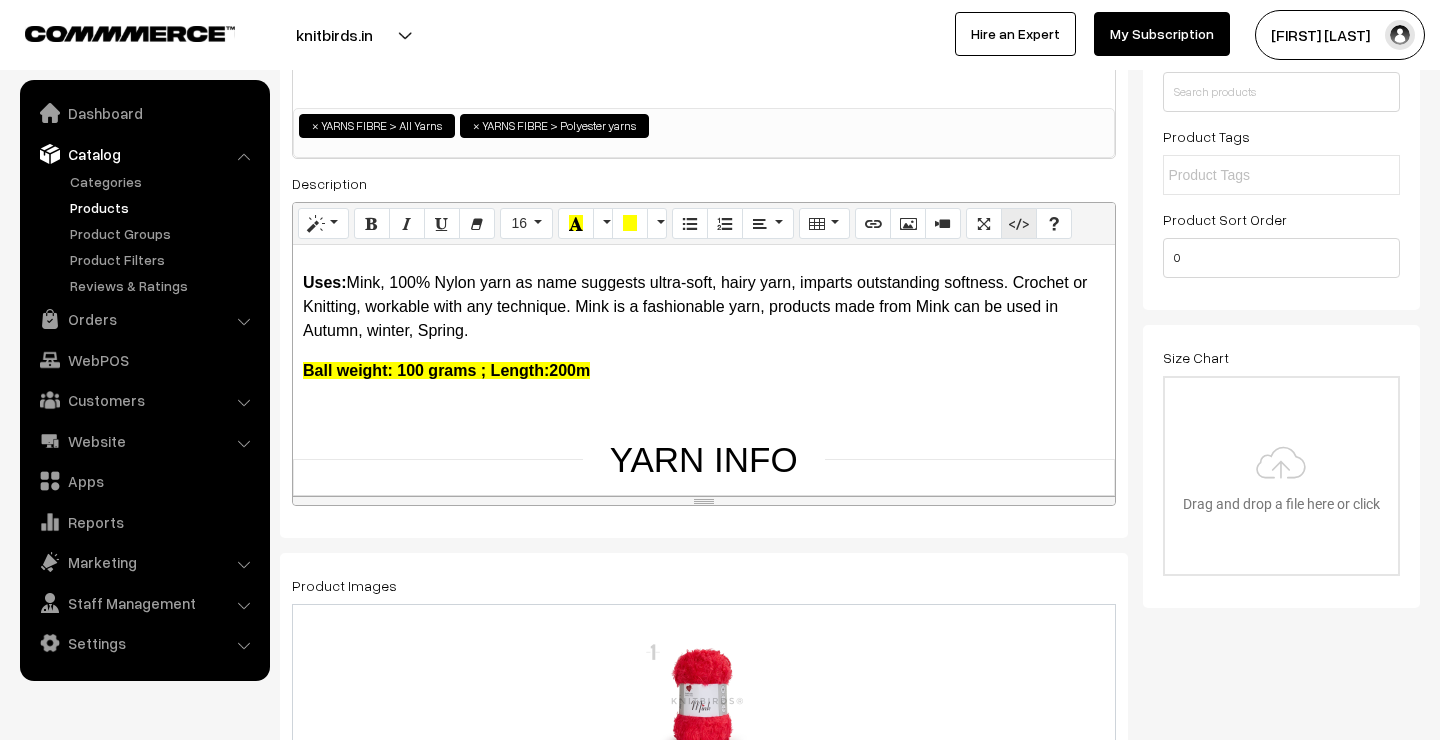 click at bounding box center [1019, 223] 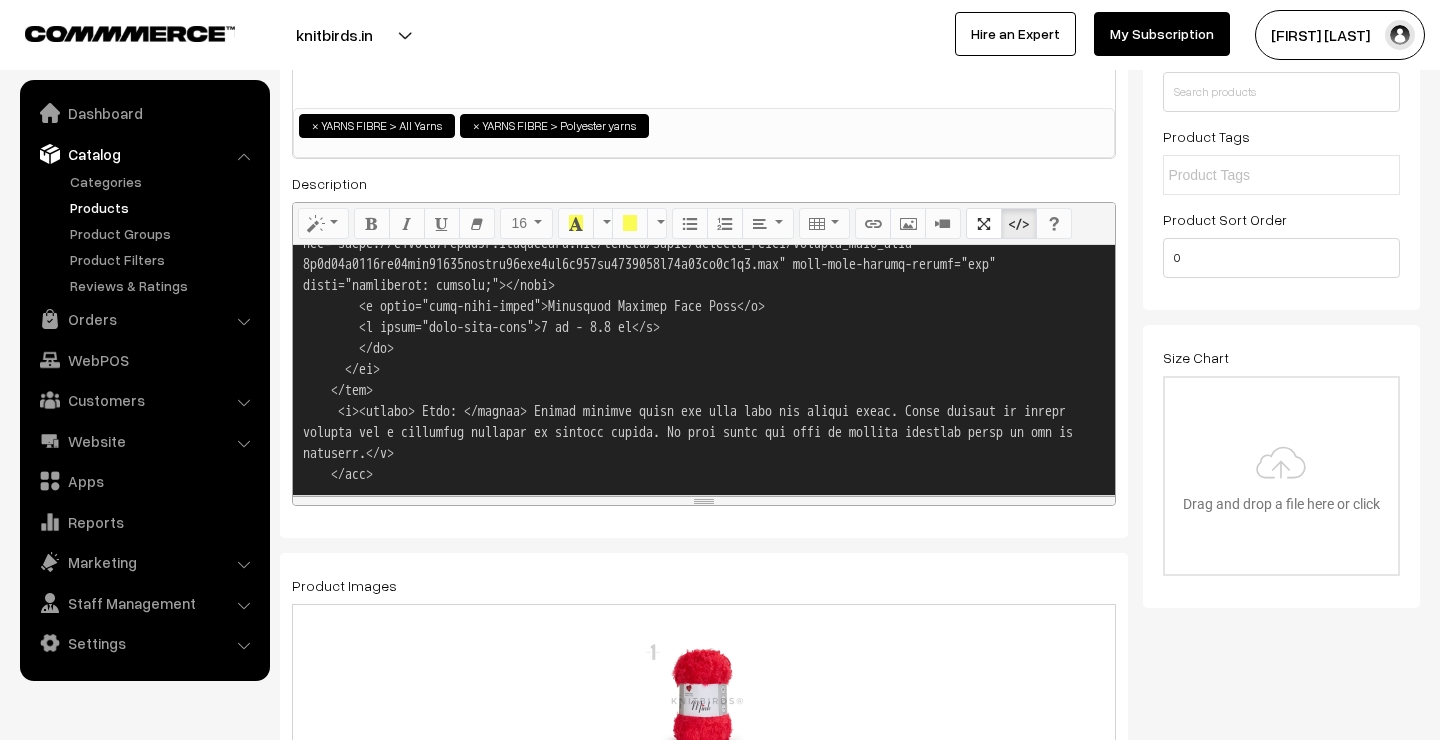 click at bounding box center [1019, 223] 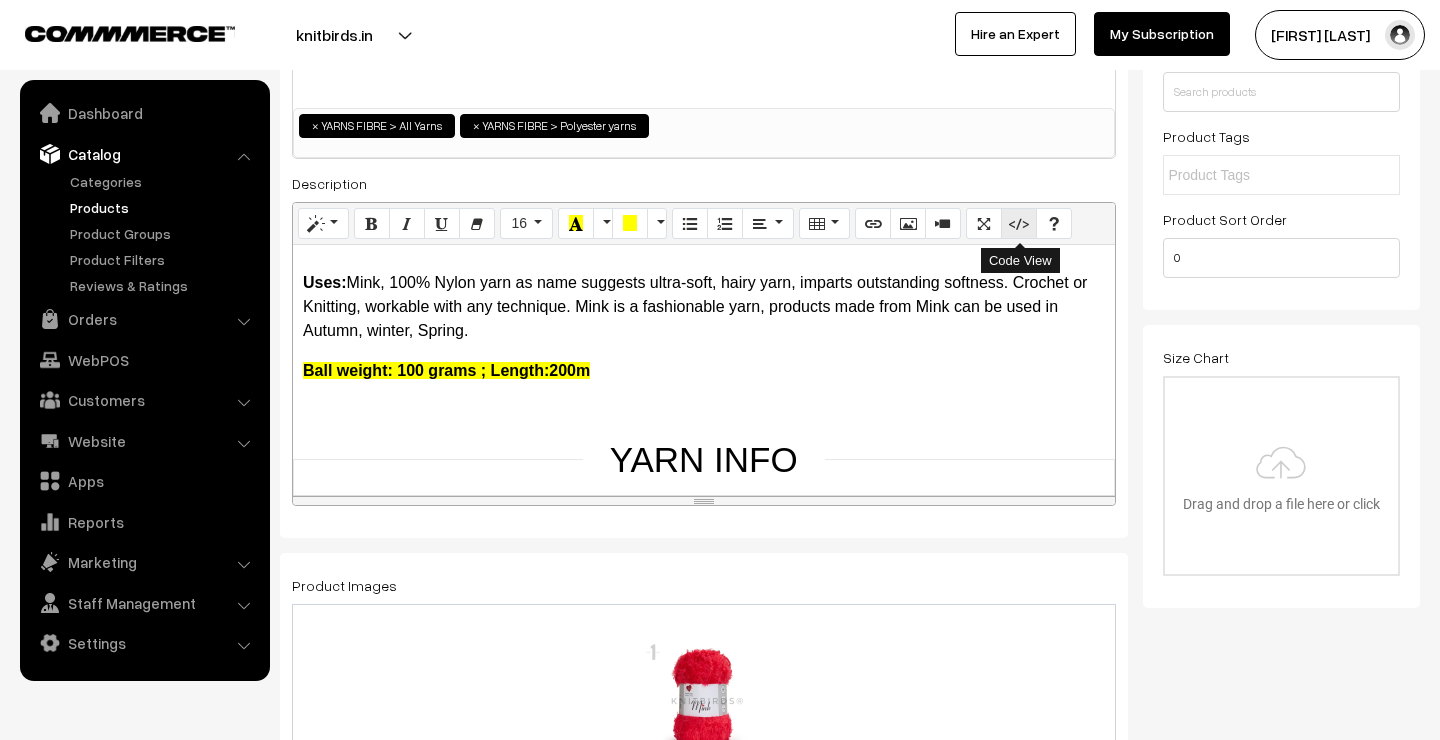 click at bounding box center (1019, 223) 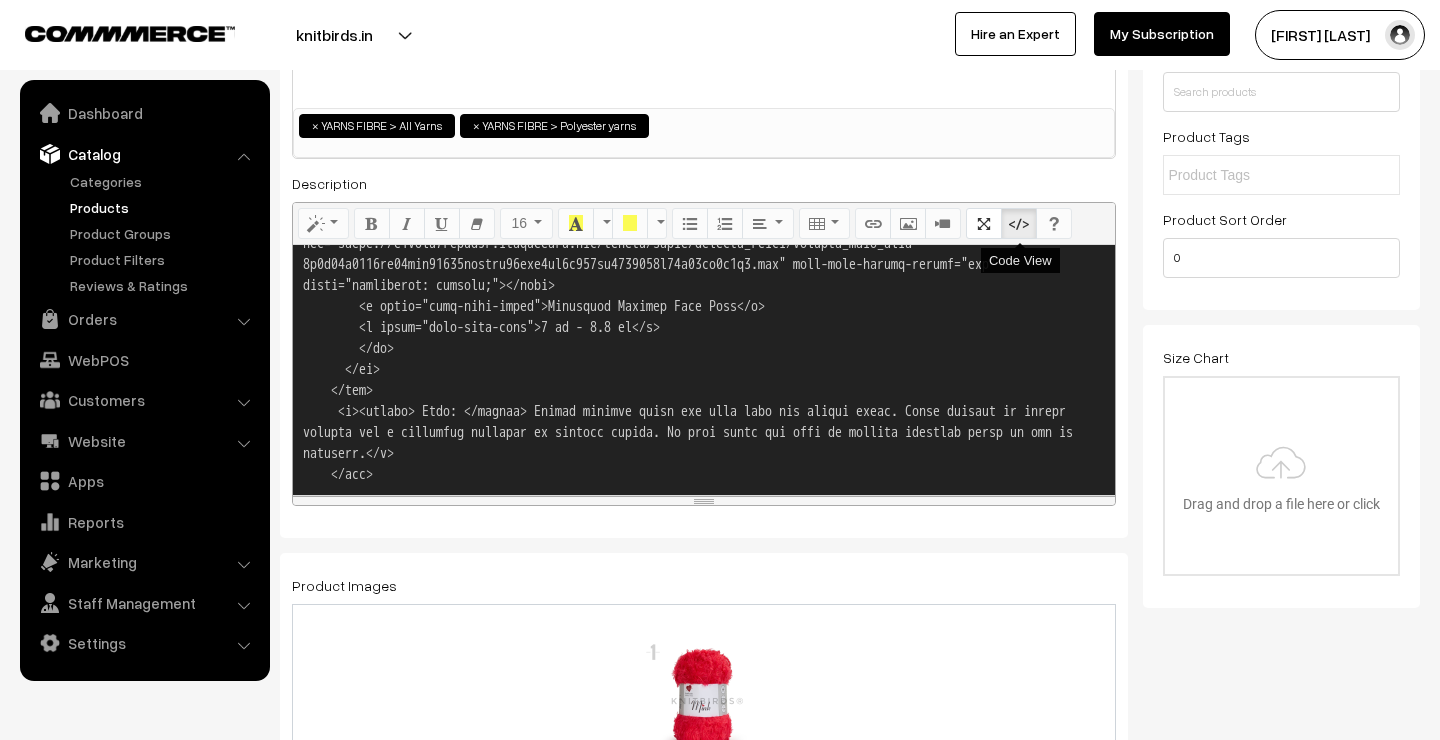 click at bounding box center [1019, 223] 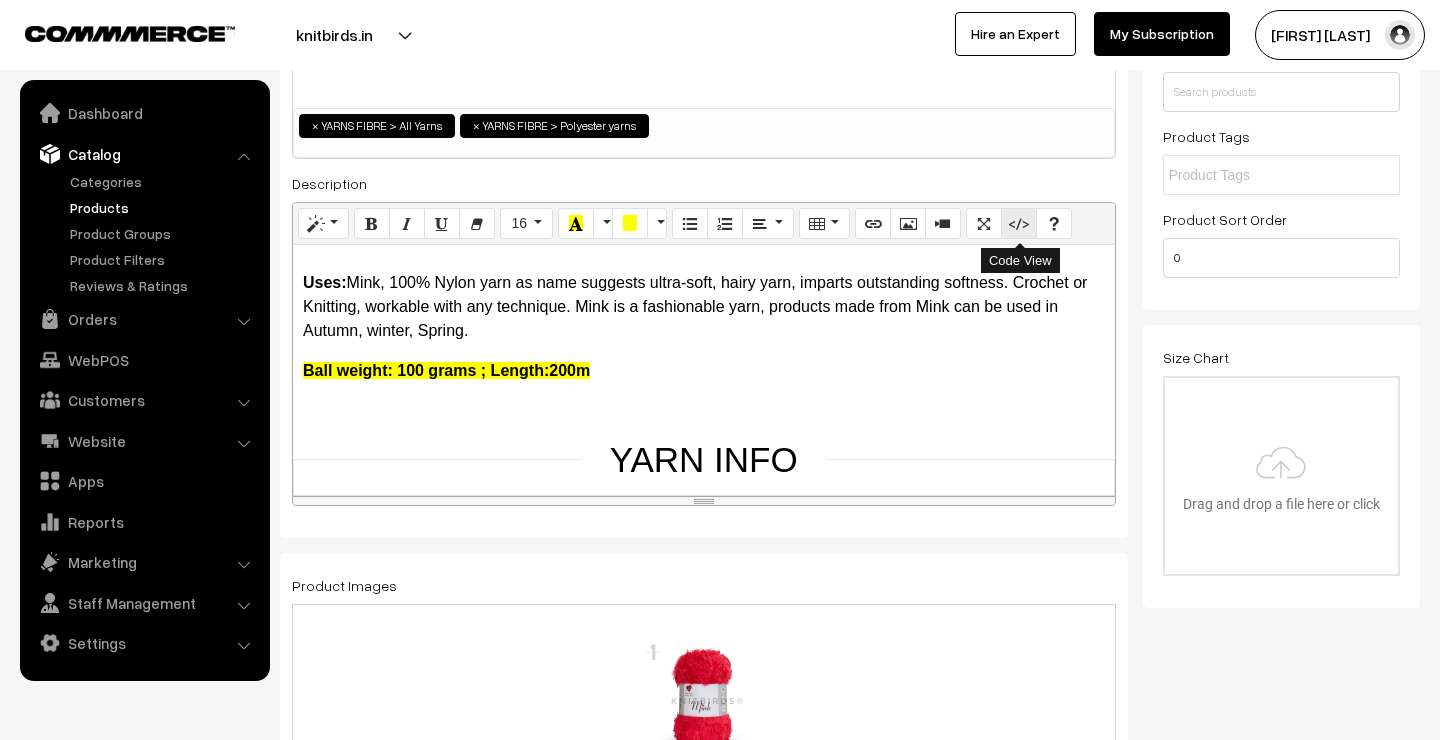 click at bounding box center (1019, 223) 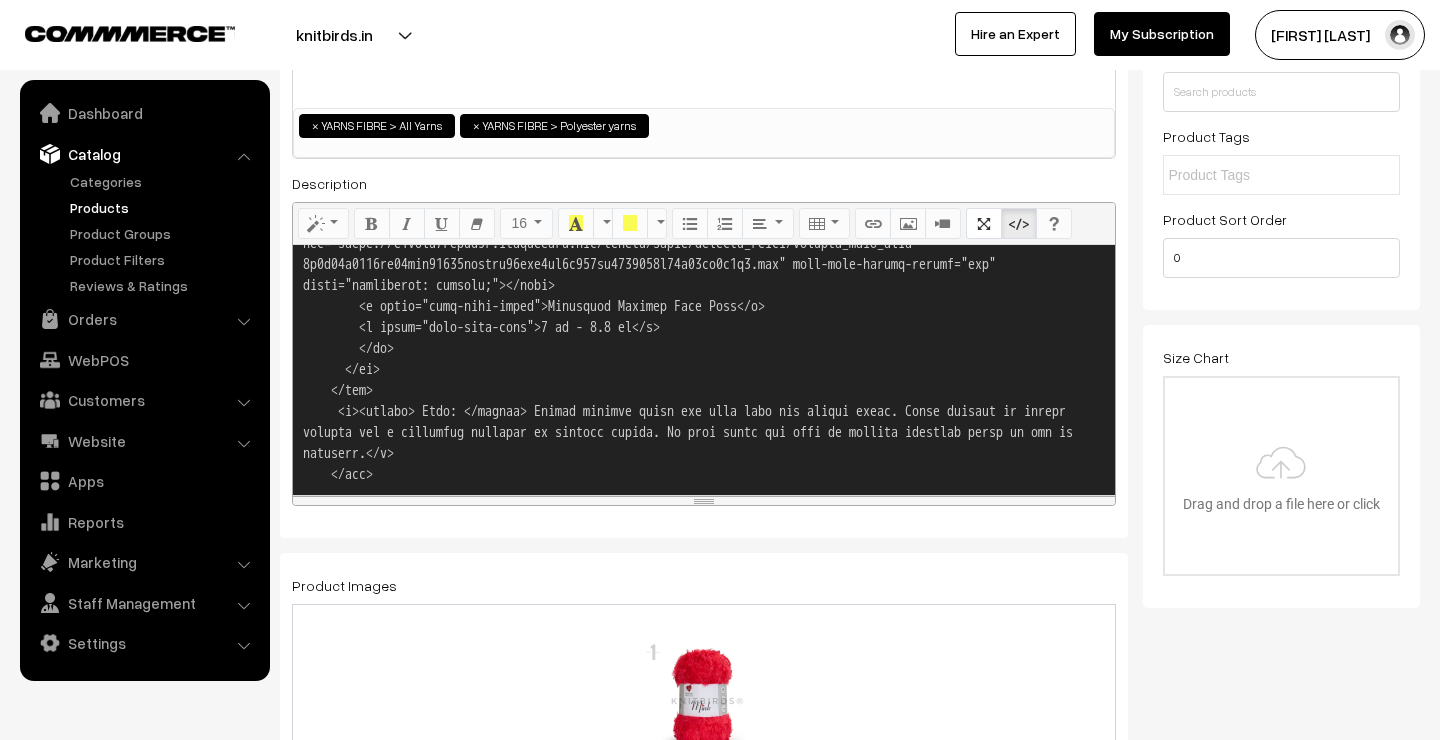 click at bounding box center (1019, 223) 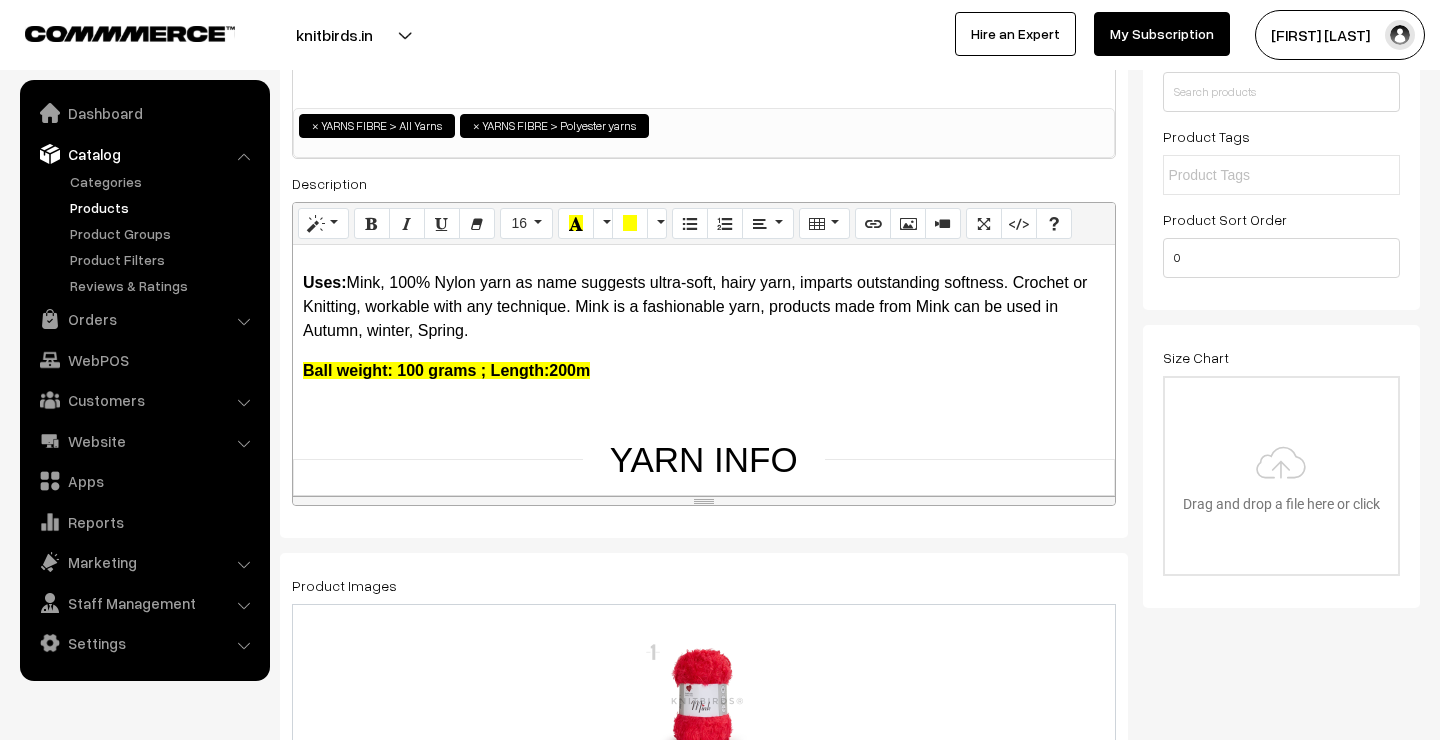 click on "Ball weight: 100 grams ; Length:200m" at bounding box center (704, 371) 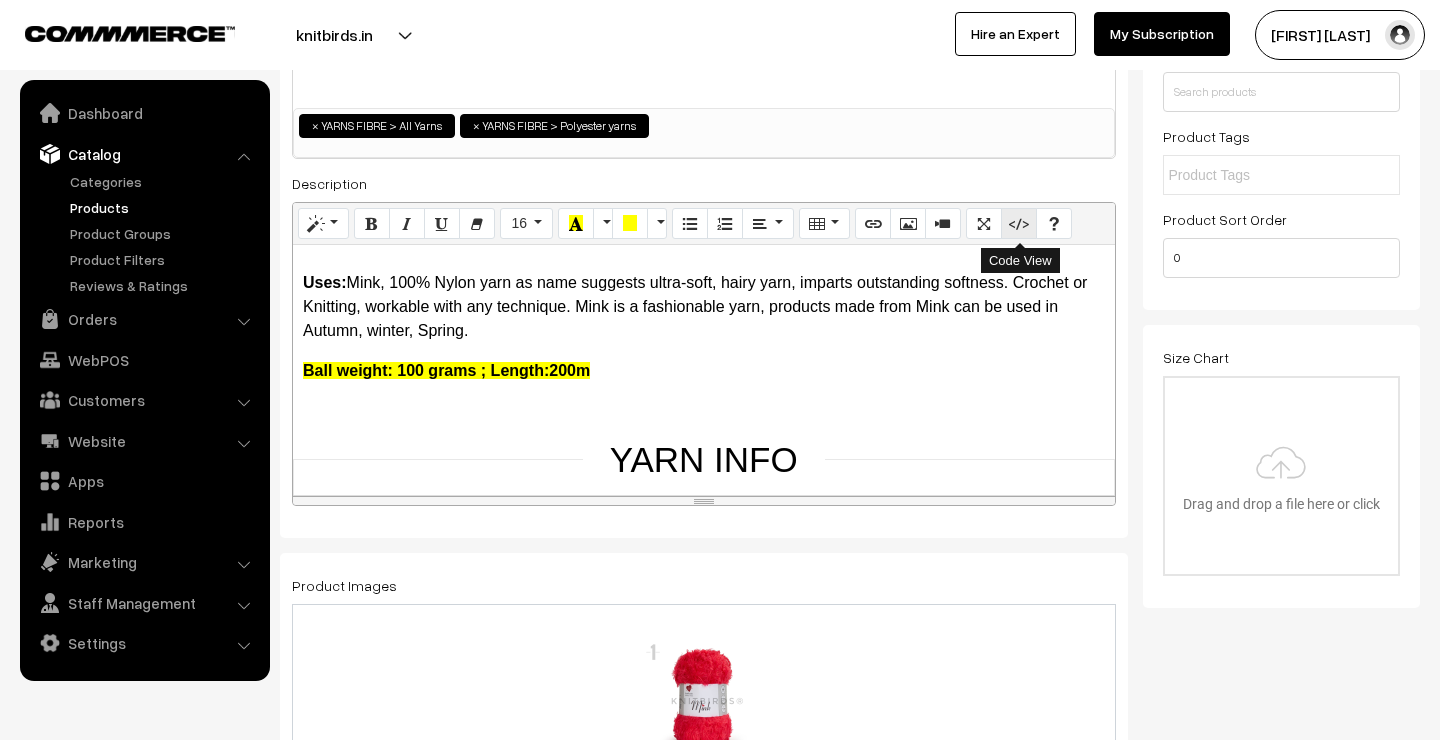 click at bounding box center [1019, 223] 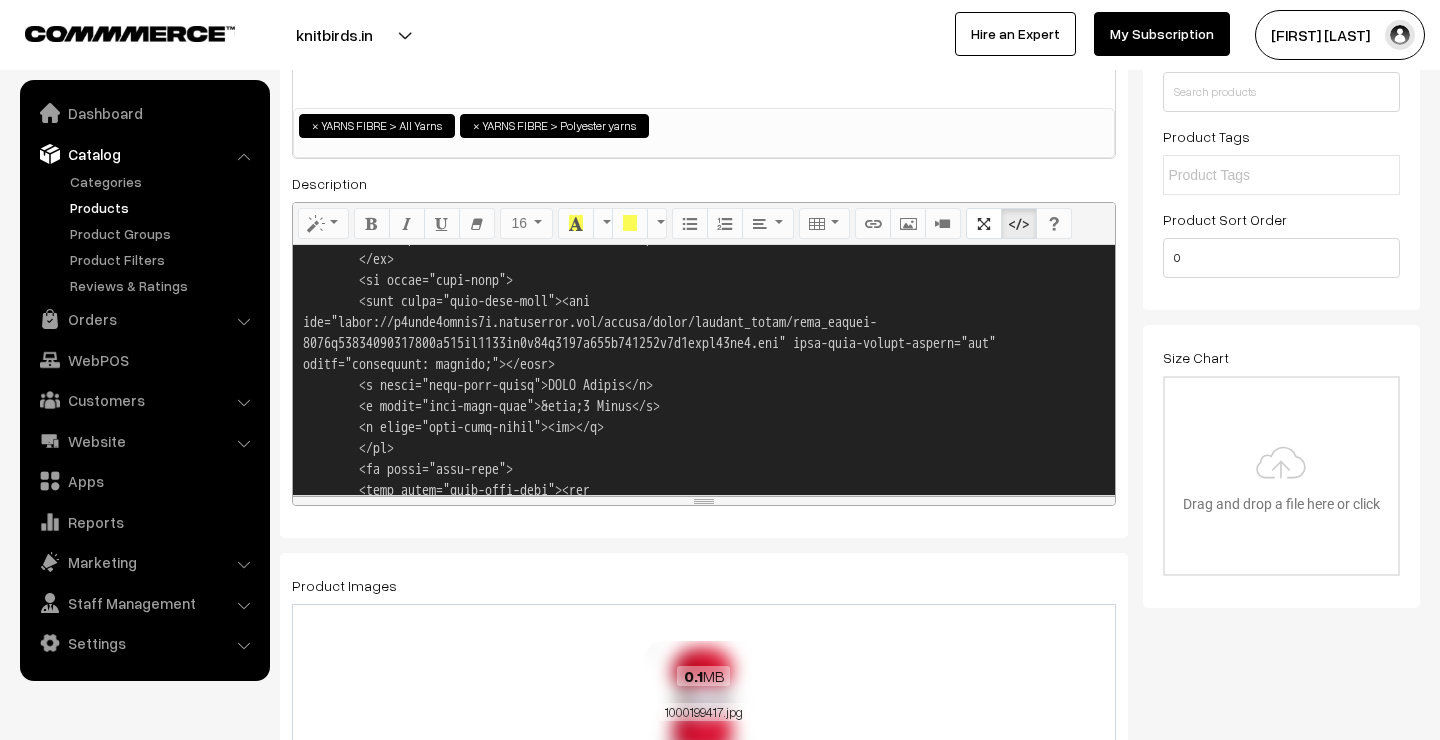 scroll, scrollTop: 4180, scrollLeft: 0, axis: vertical 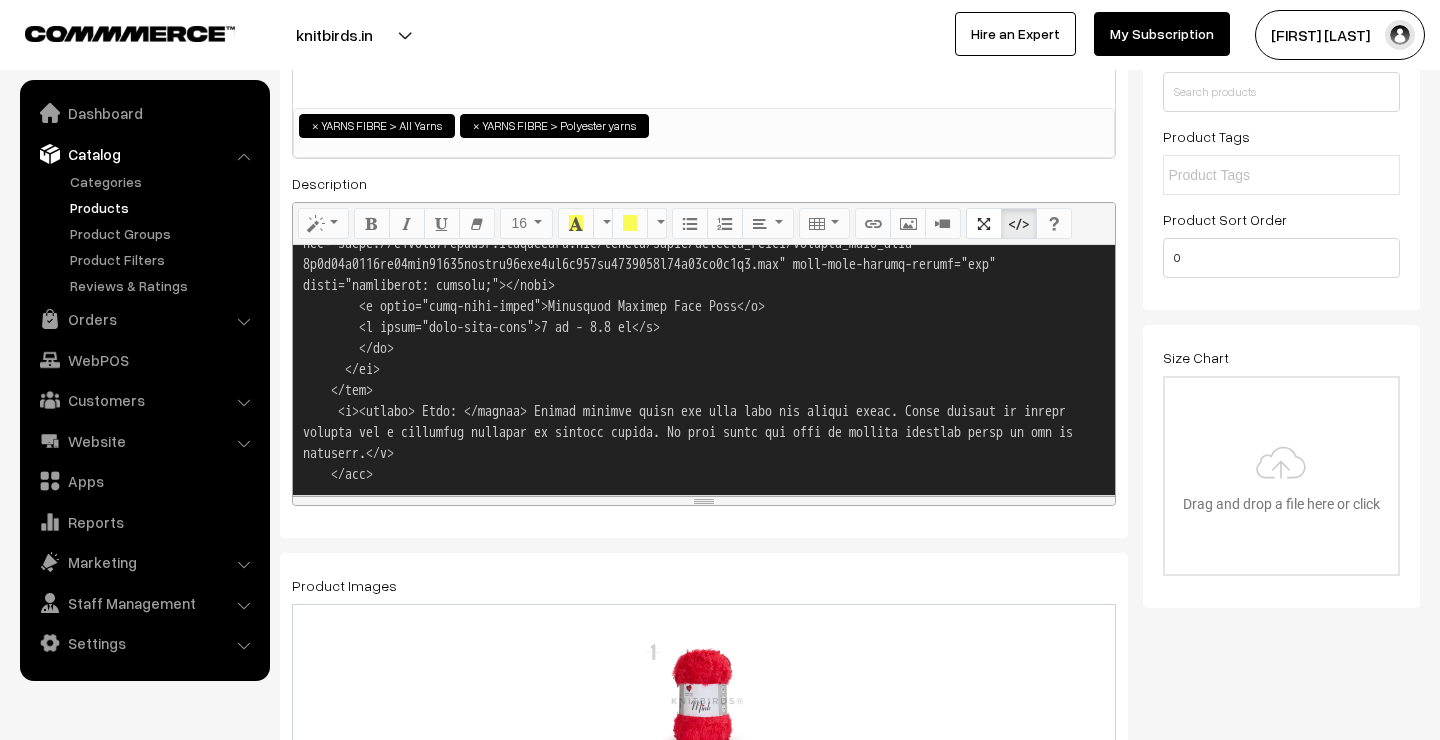 click on "Aashish Agarwa…" at bounding box center [1340, 35] 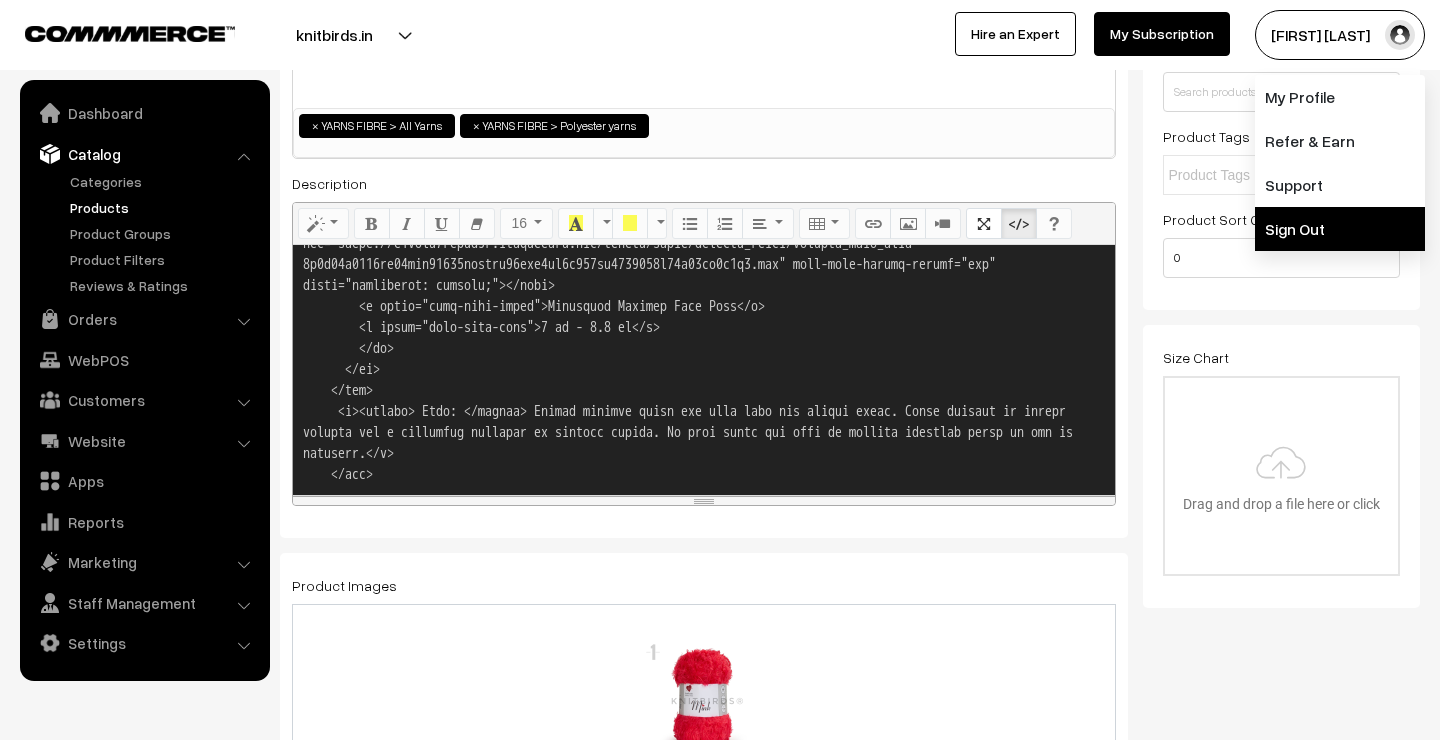 click on "Sign Out" at bounding box center (1340, 229) 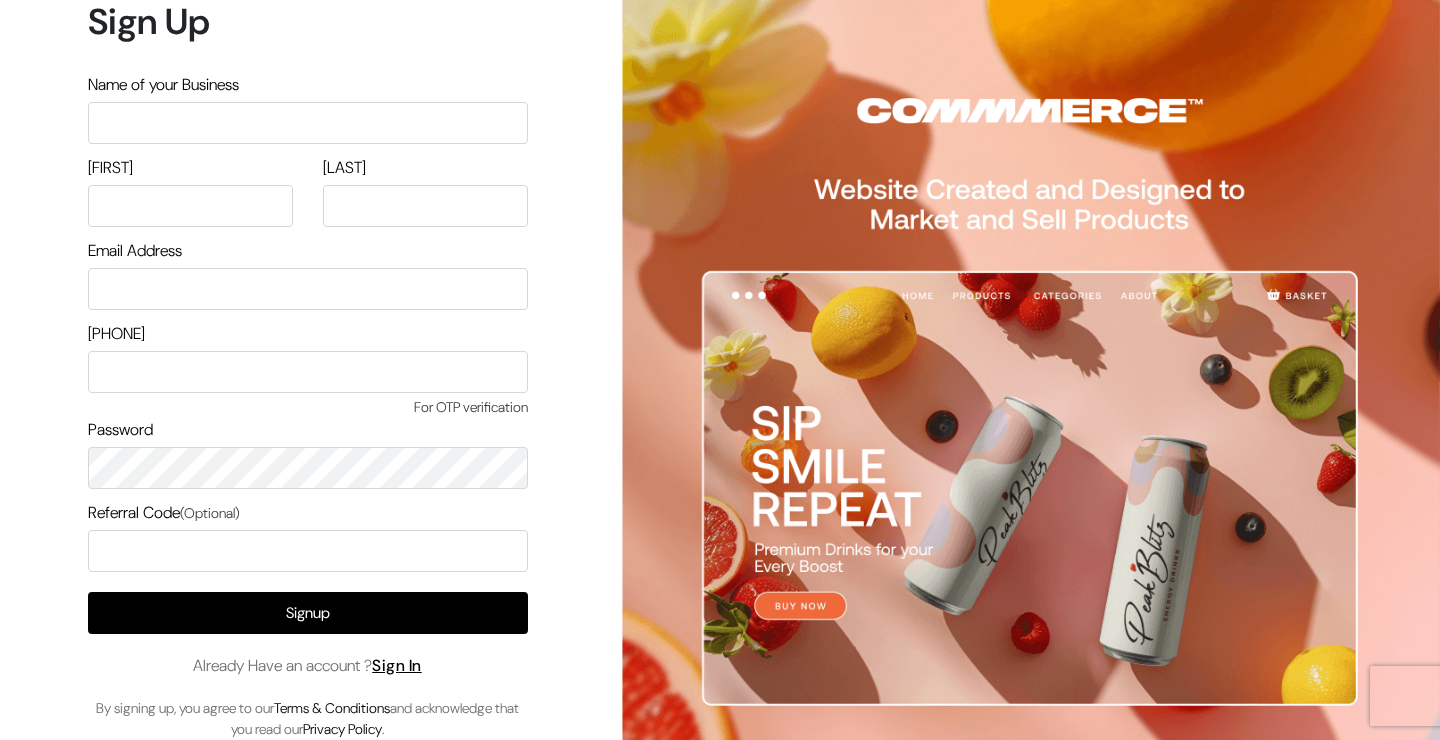 scroll, scrollTop: 0, scrollLeft: 0, axis: both 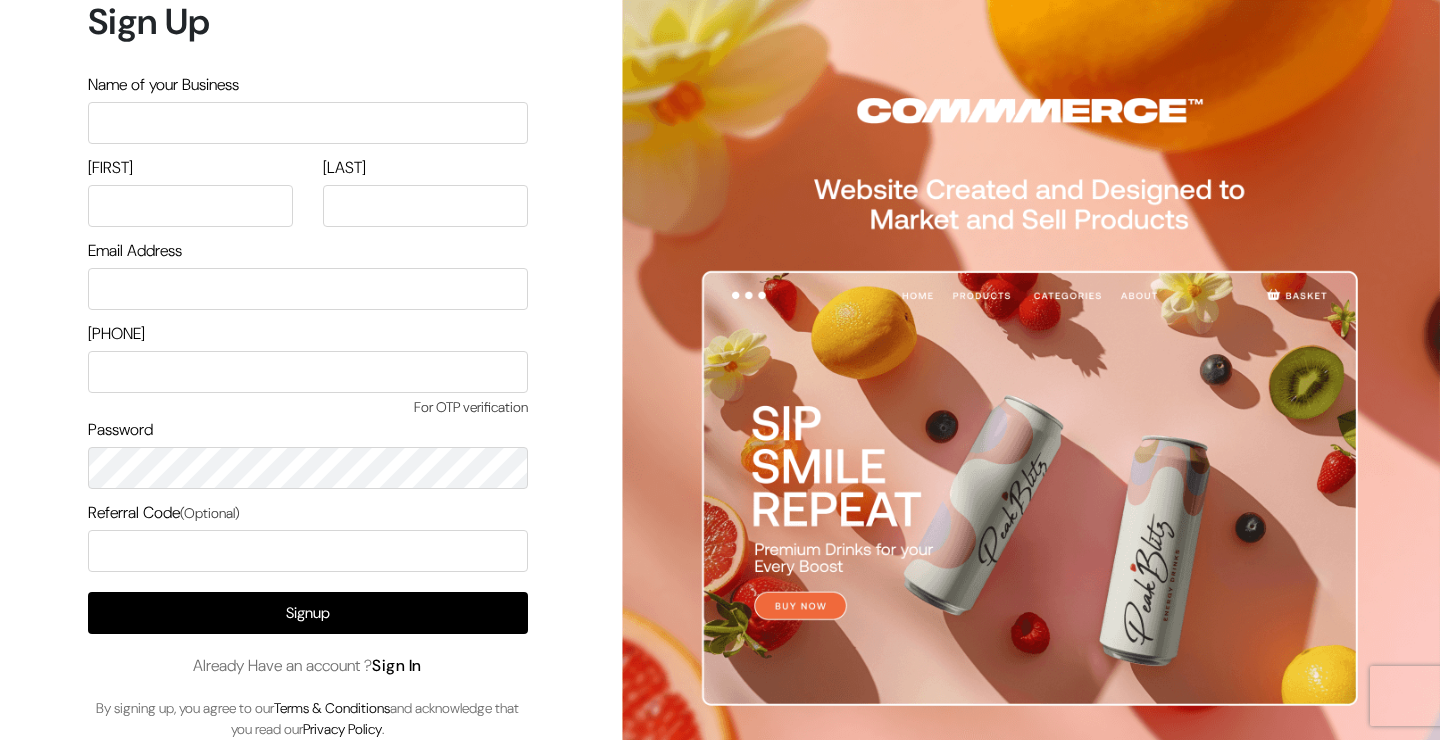 click on "Sign In" at bounding box center [397, 665] 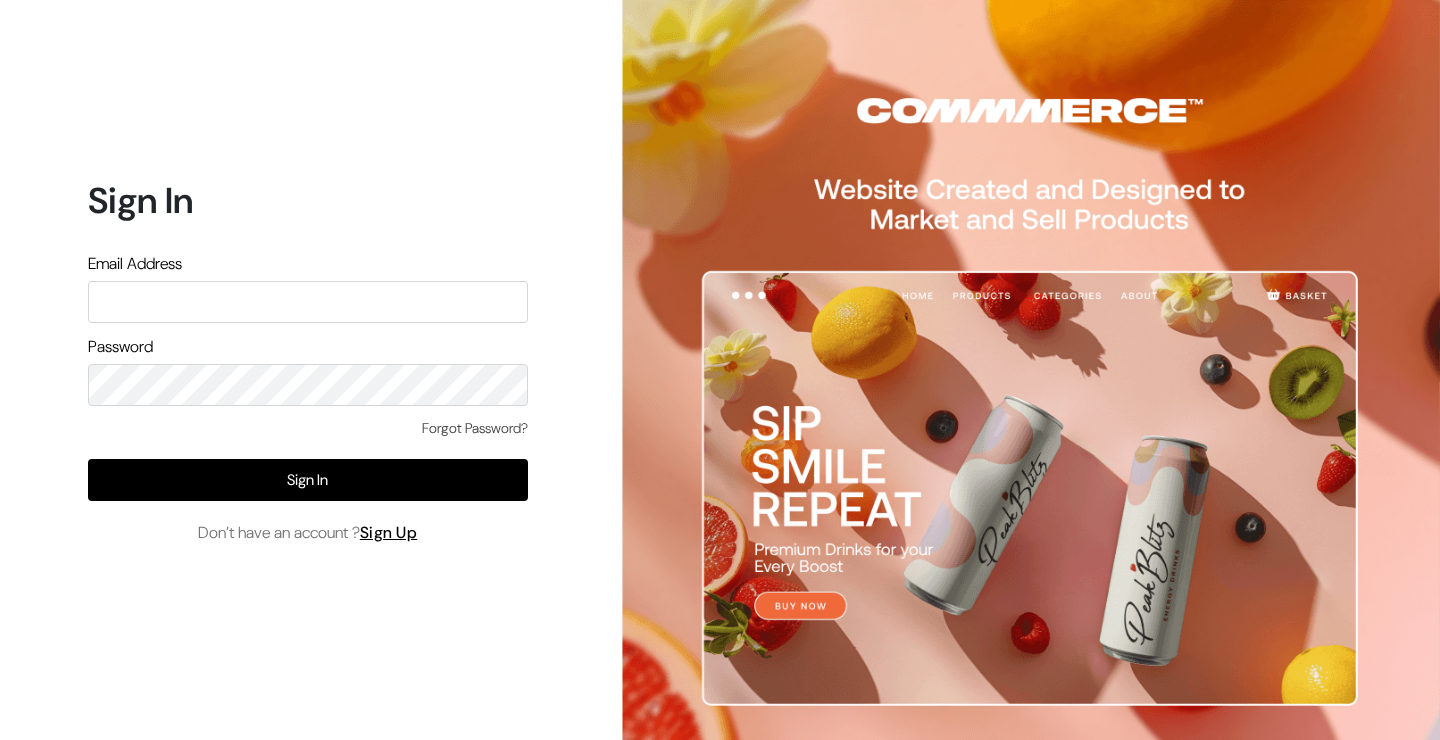 scroll, scrollTop: 0, scrollLeft: 0, axis: both 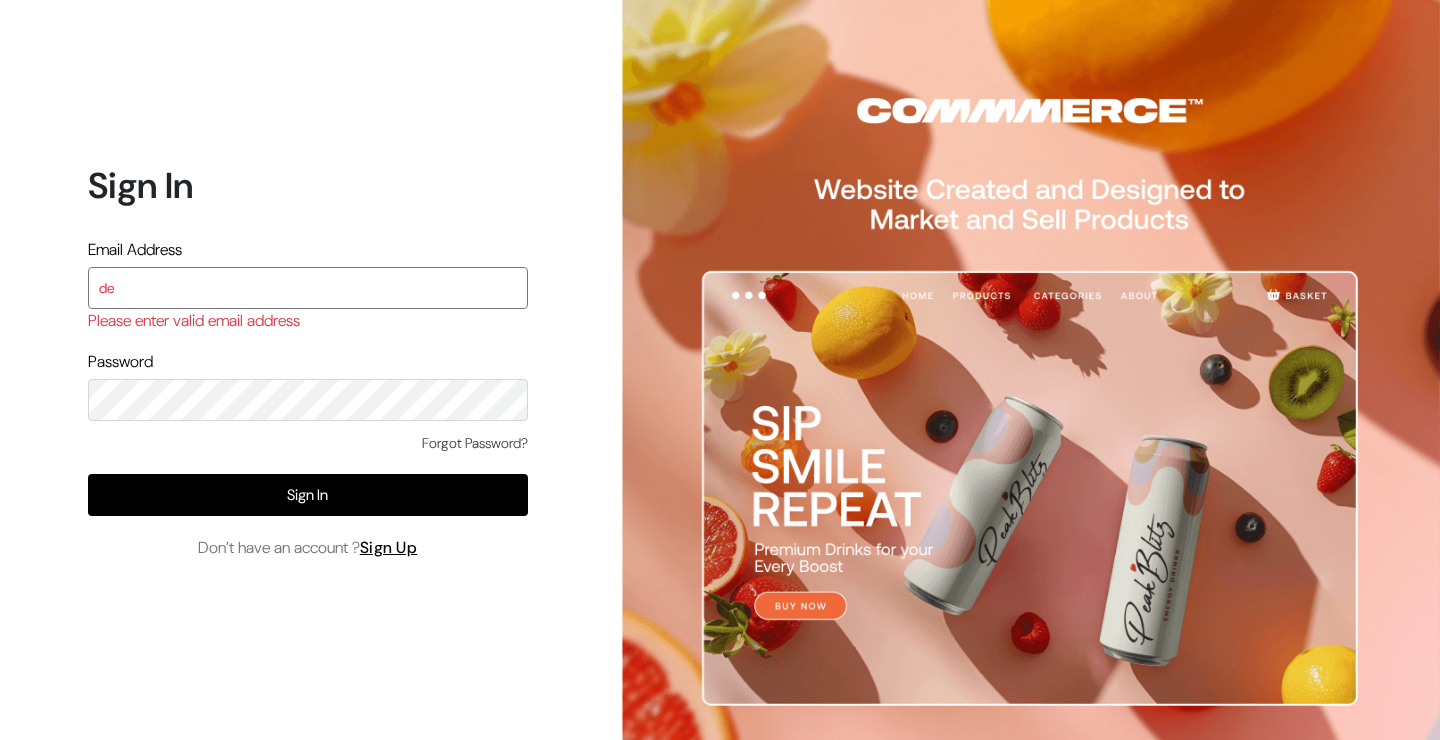 type on "demo@outdocart.in" 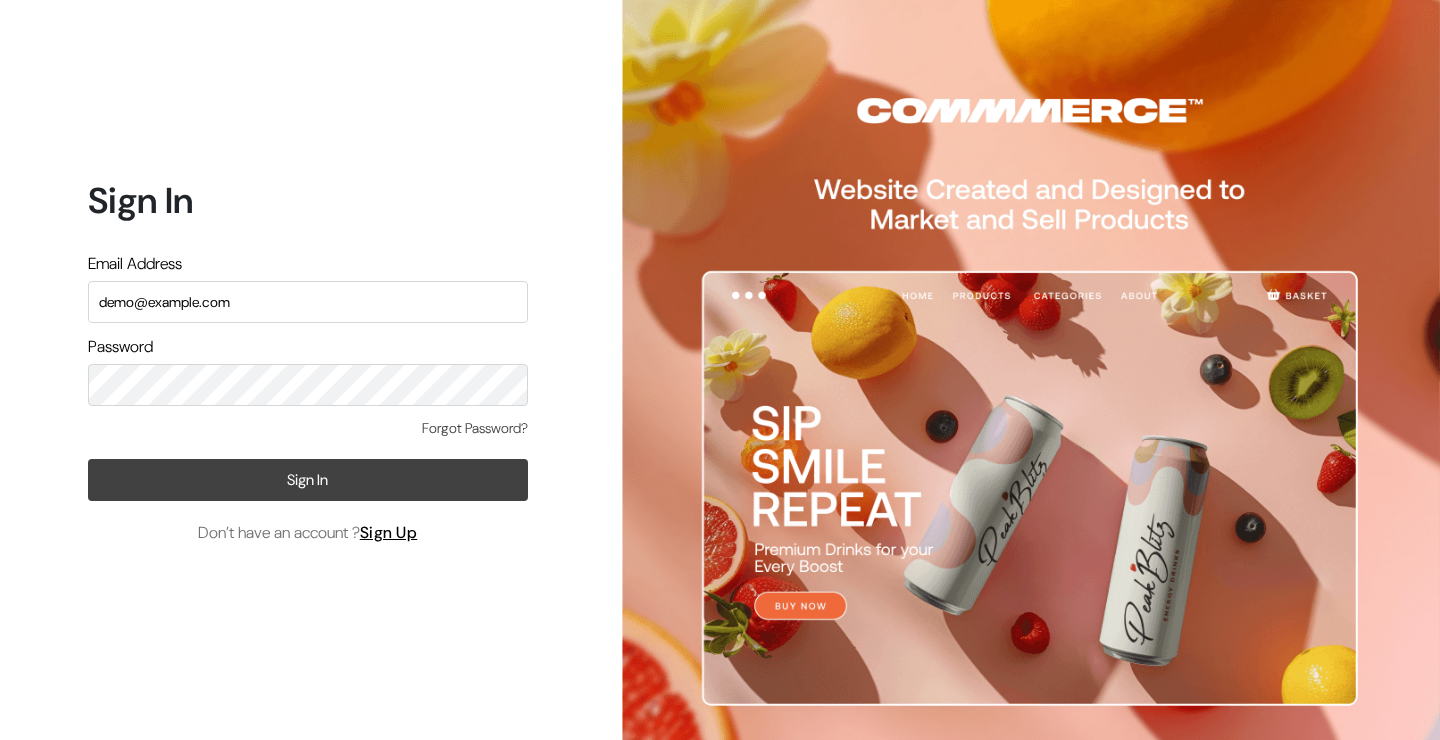 click on "Sign In" at bounding box center (308, 480) 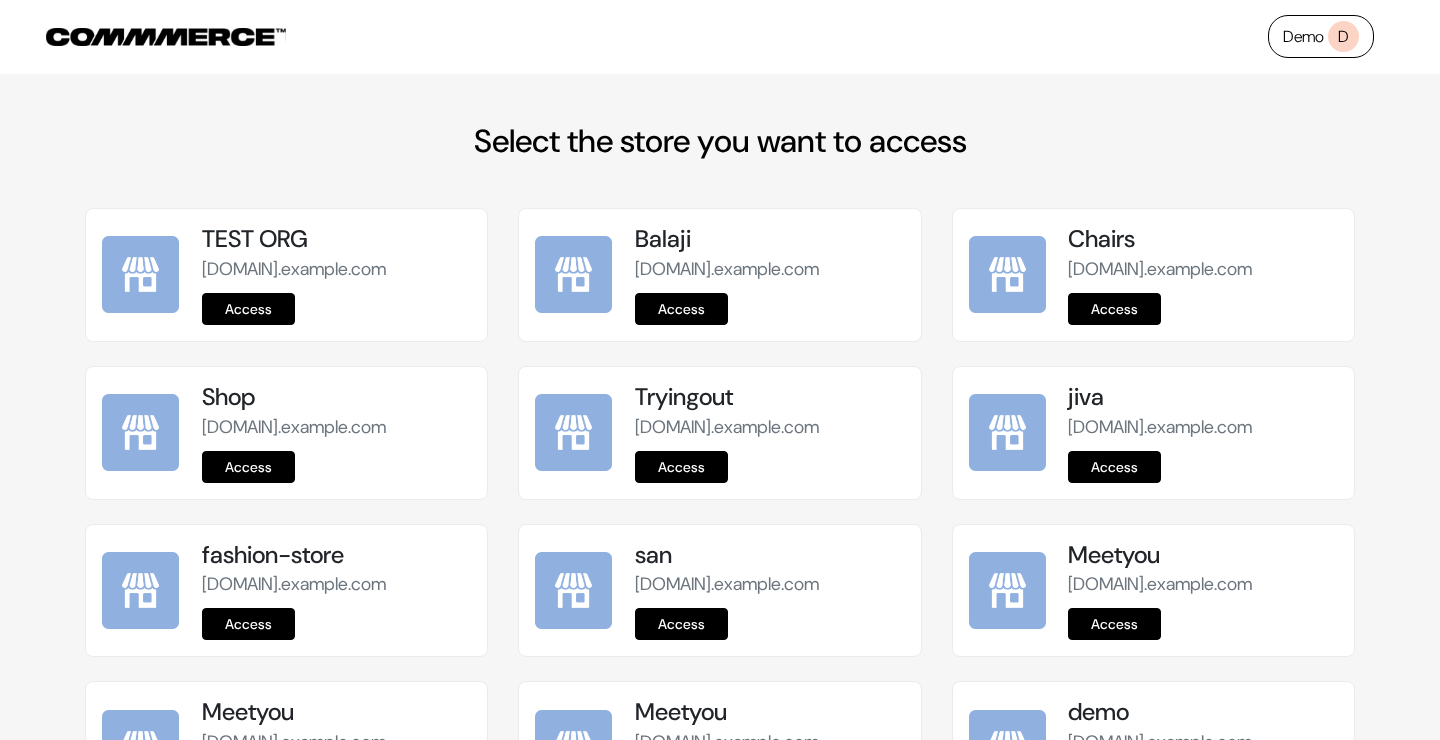scroll, scrollTop: 0, scrollLeft: 0, axis: both 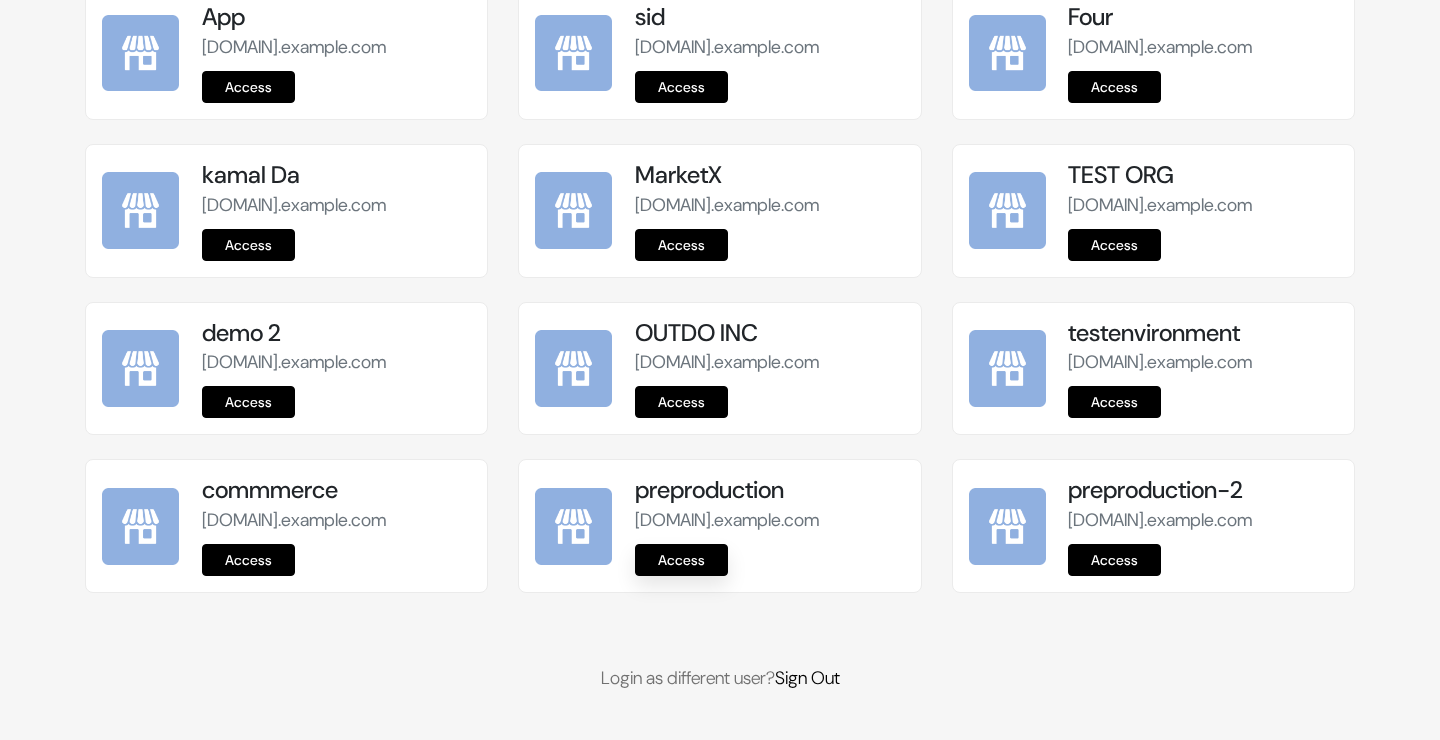 click on "Access" at bounding box center [681, 560] 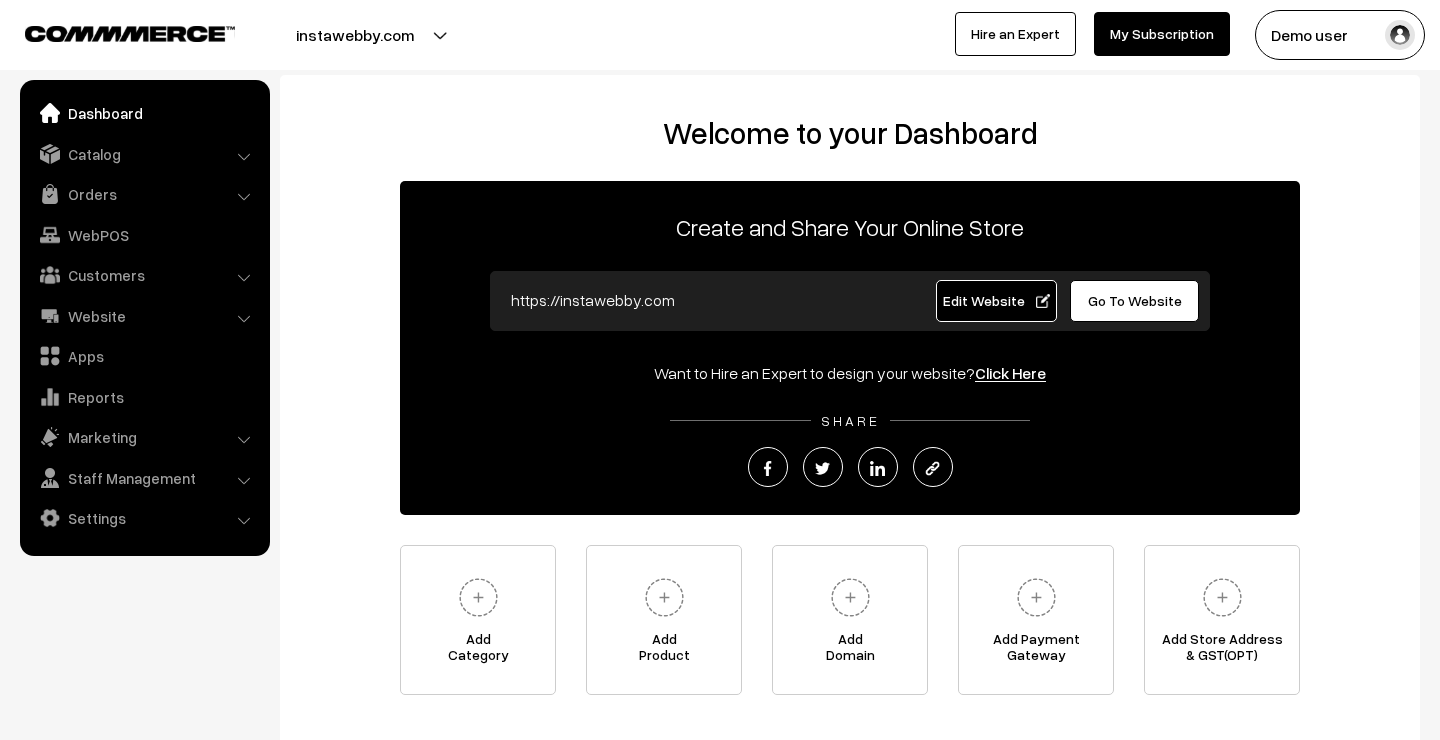 scroll, scrollTop: 0, scrollLeft: 0, axis: both 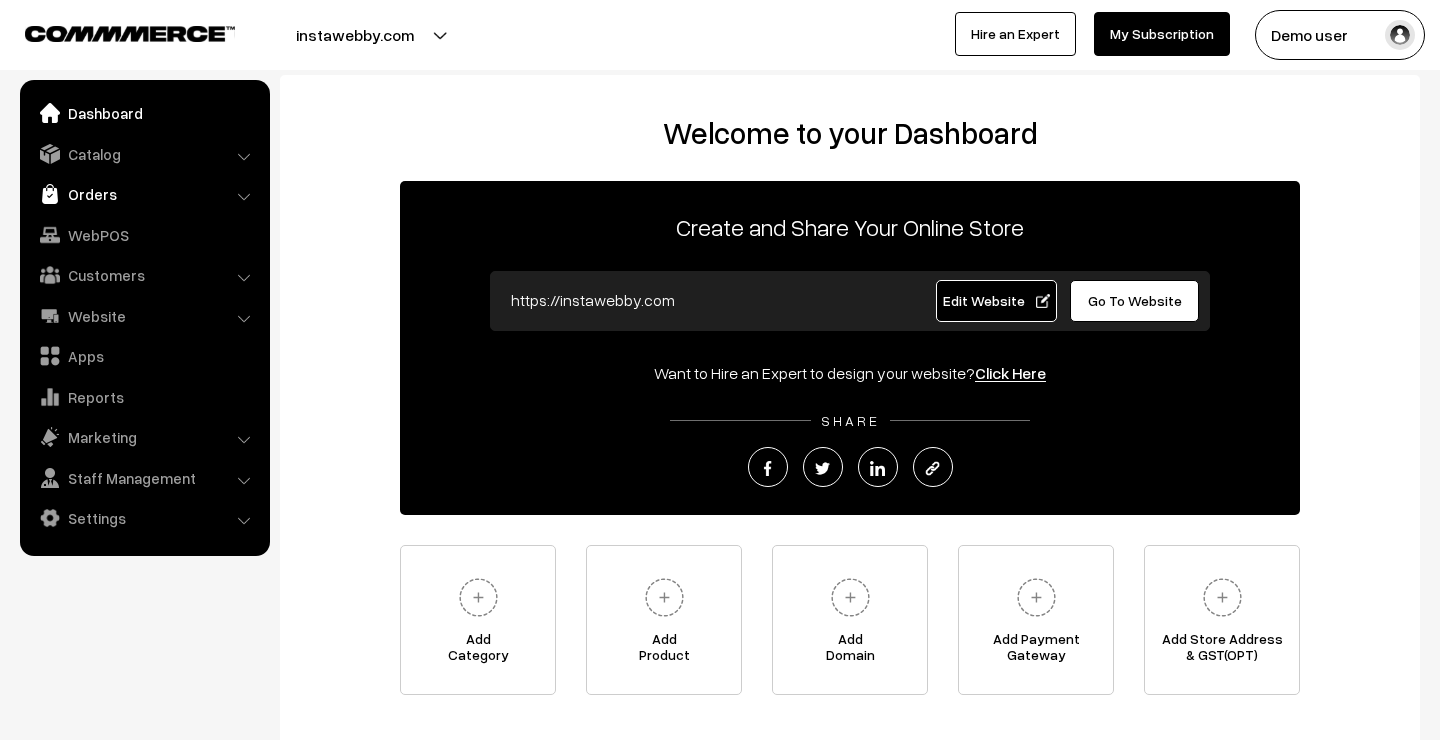 click on "Orders" at bounding box center [144, 194] 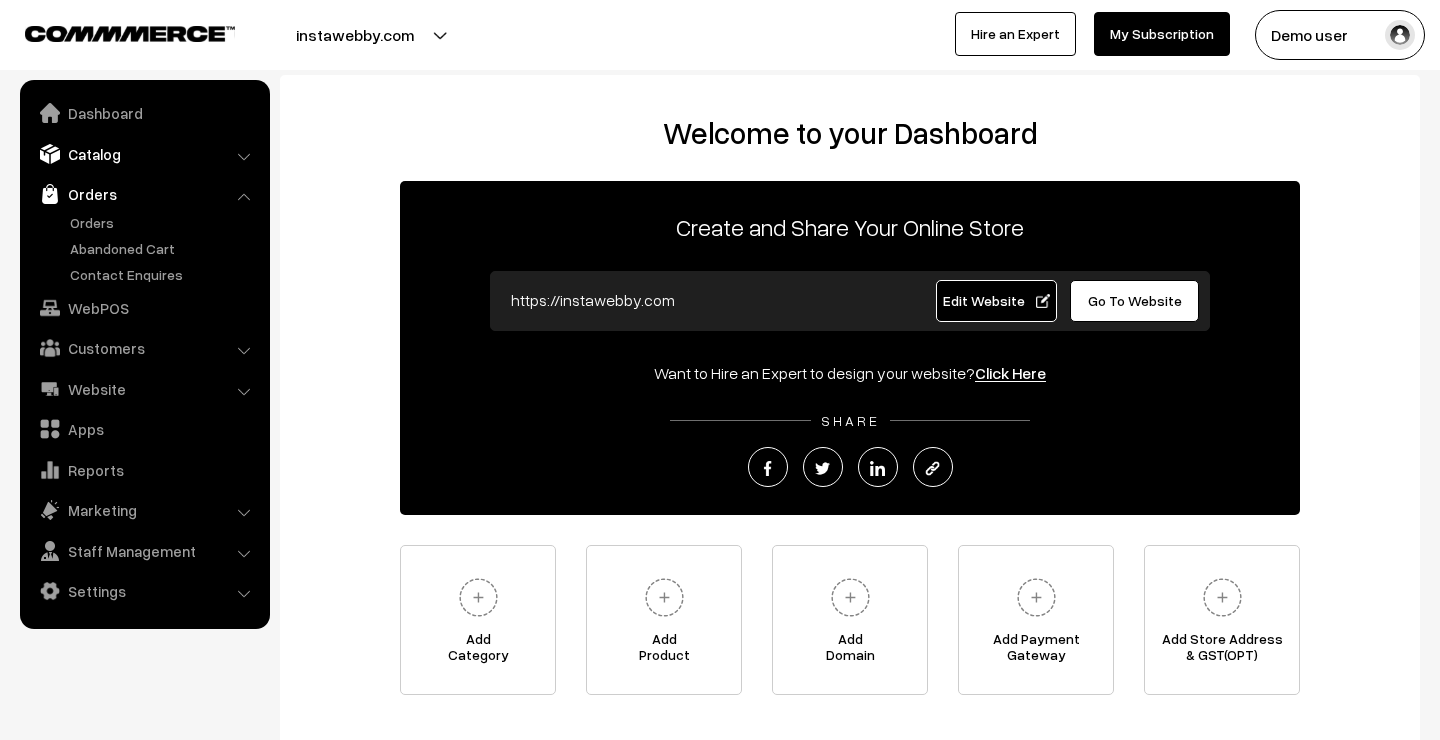 click on "Catalog" at bounding box center (144, 154) 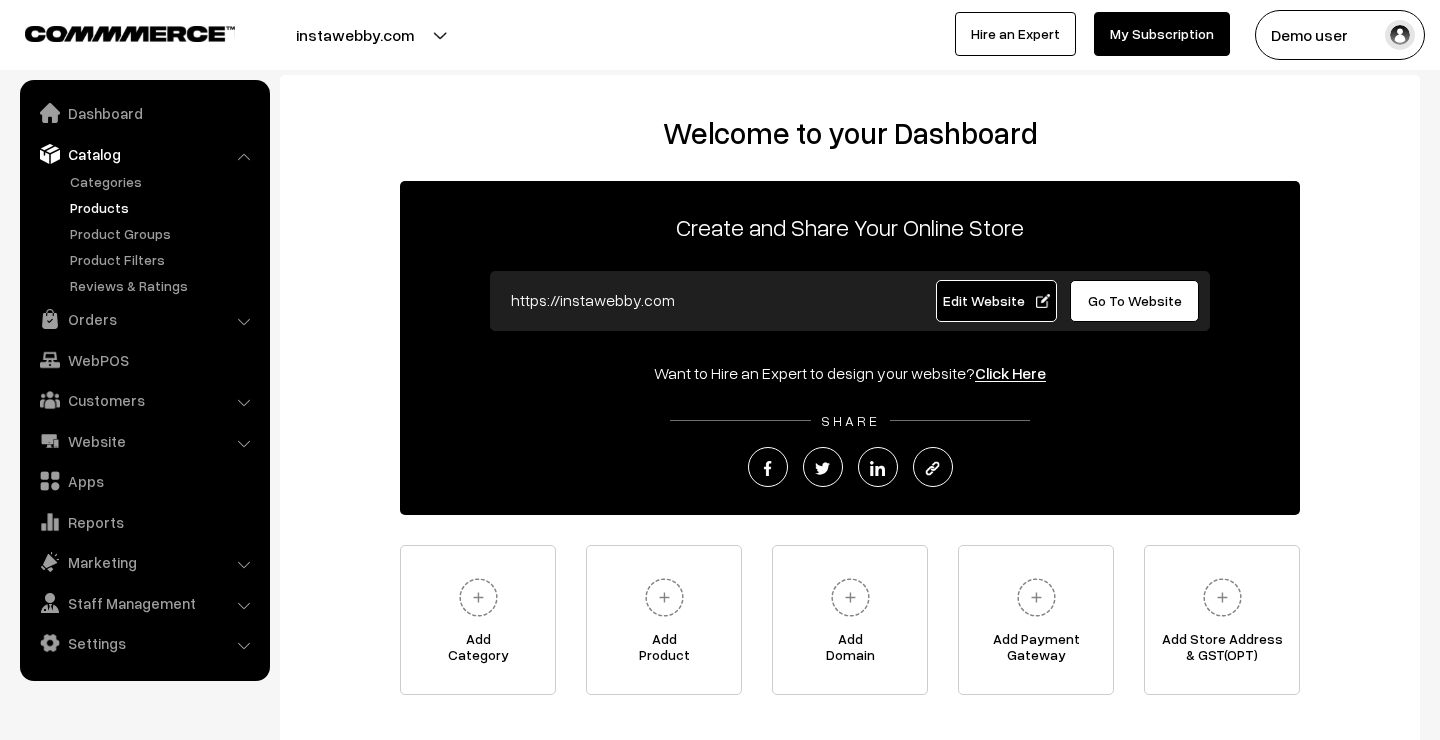click on "Products" at bounding box center (164, 207) 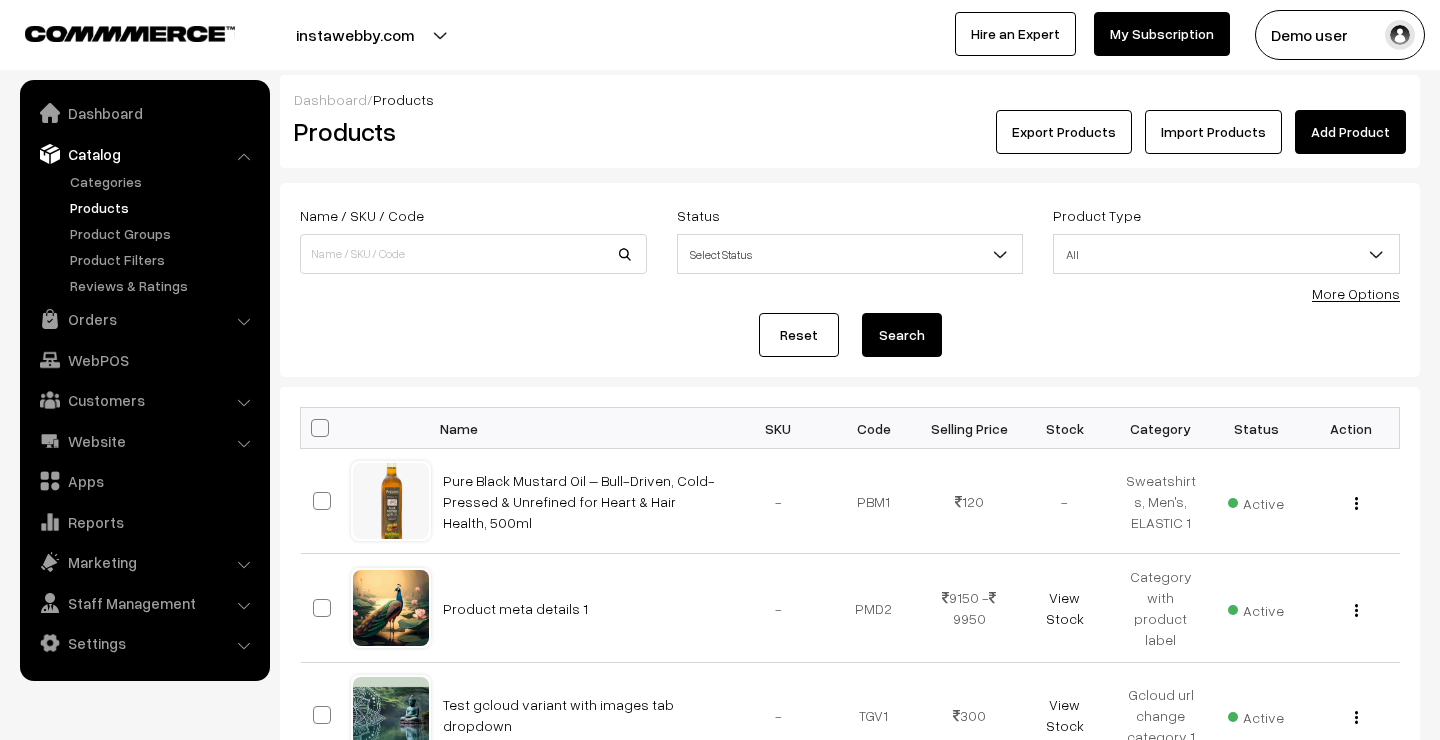 scroll, scrollTop: 0, scrollLeft: 0, axis: both 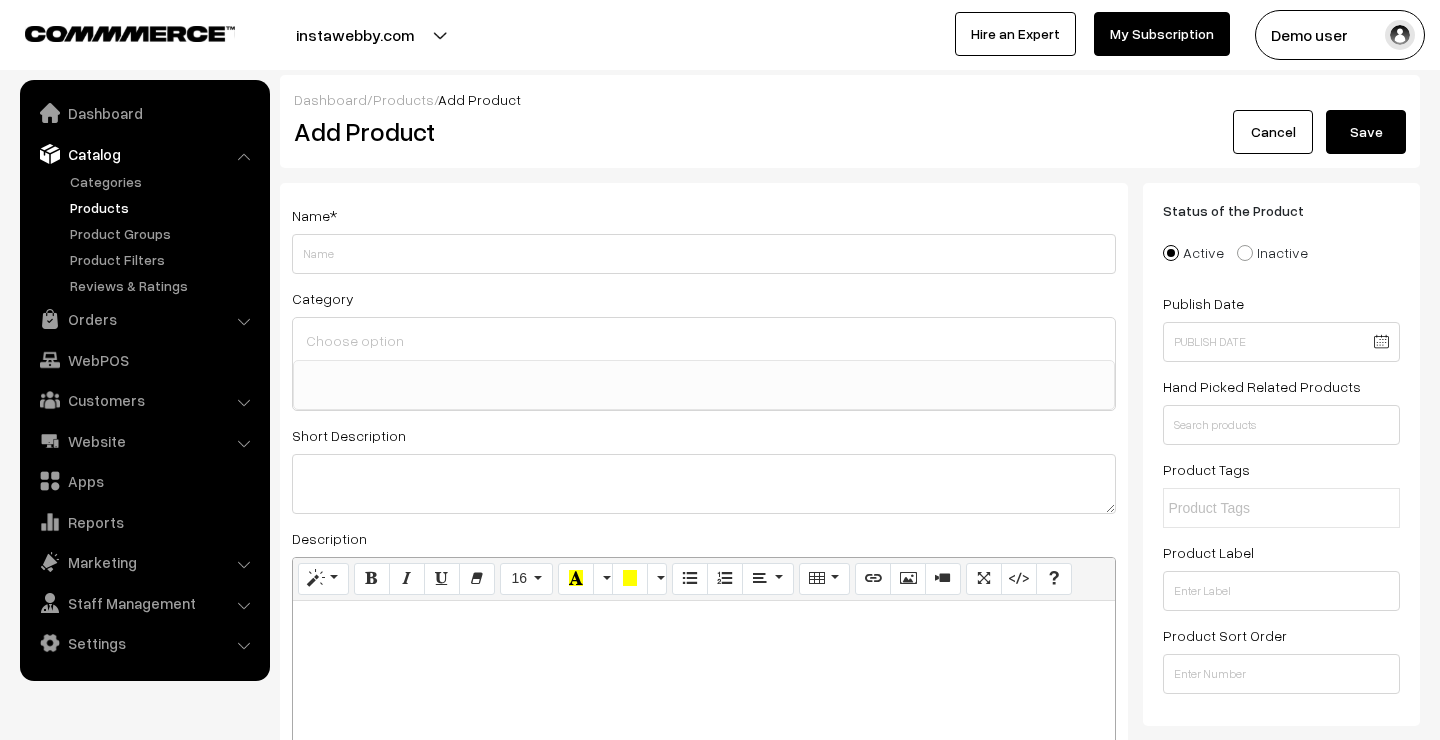 select 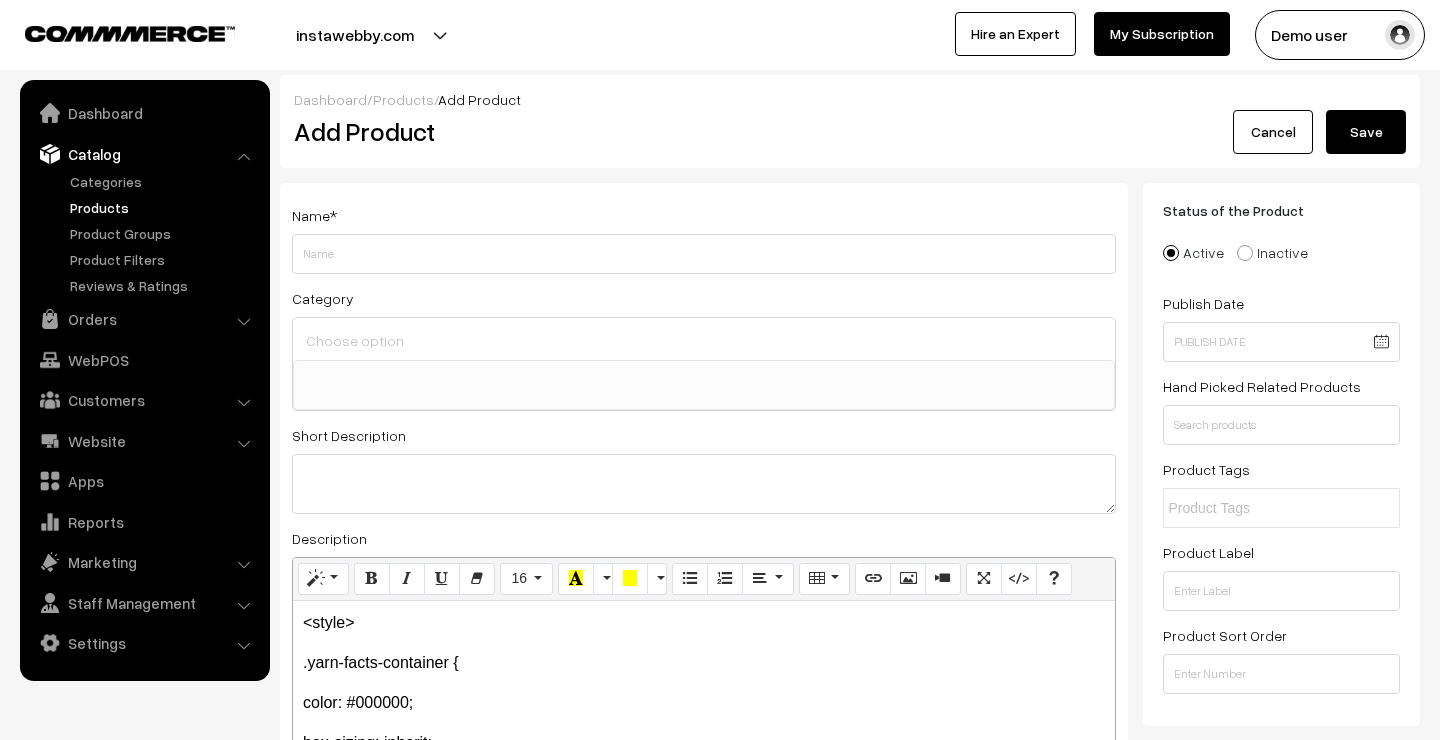 type 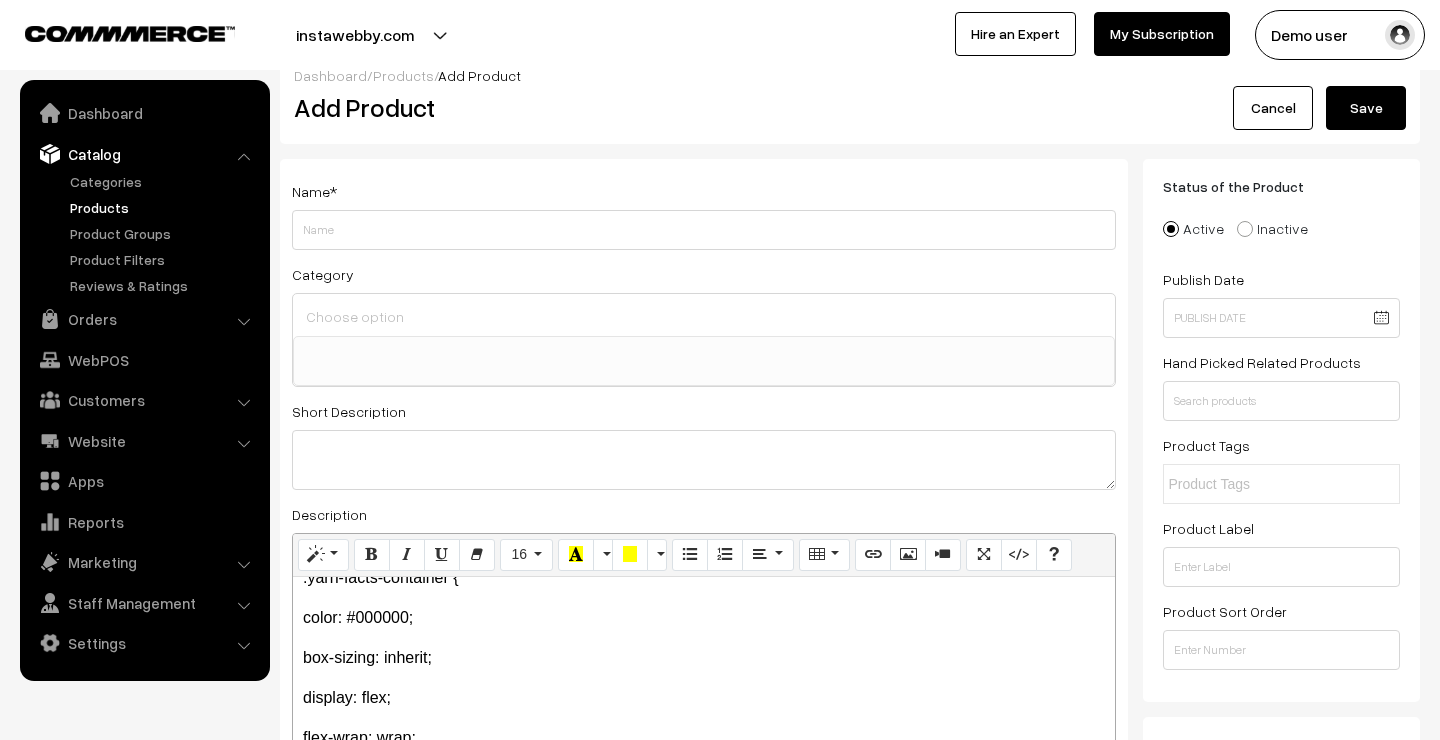scroll, scrollTop: 64, scrollLeft: 0, axis: vertical 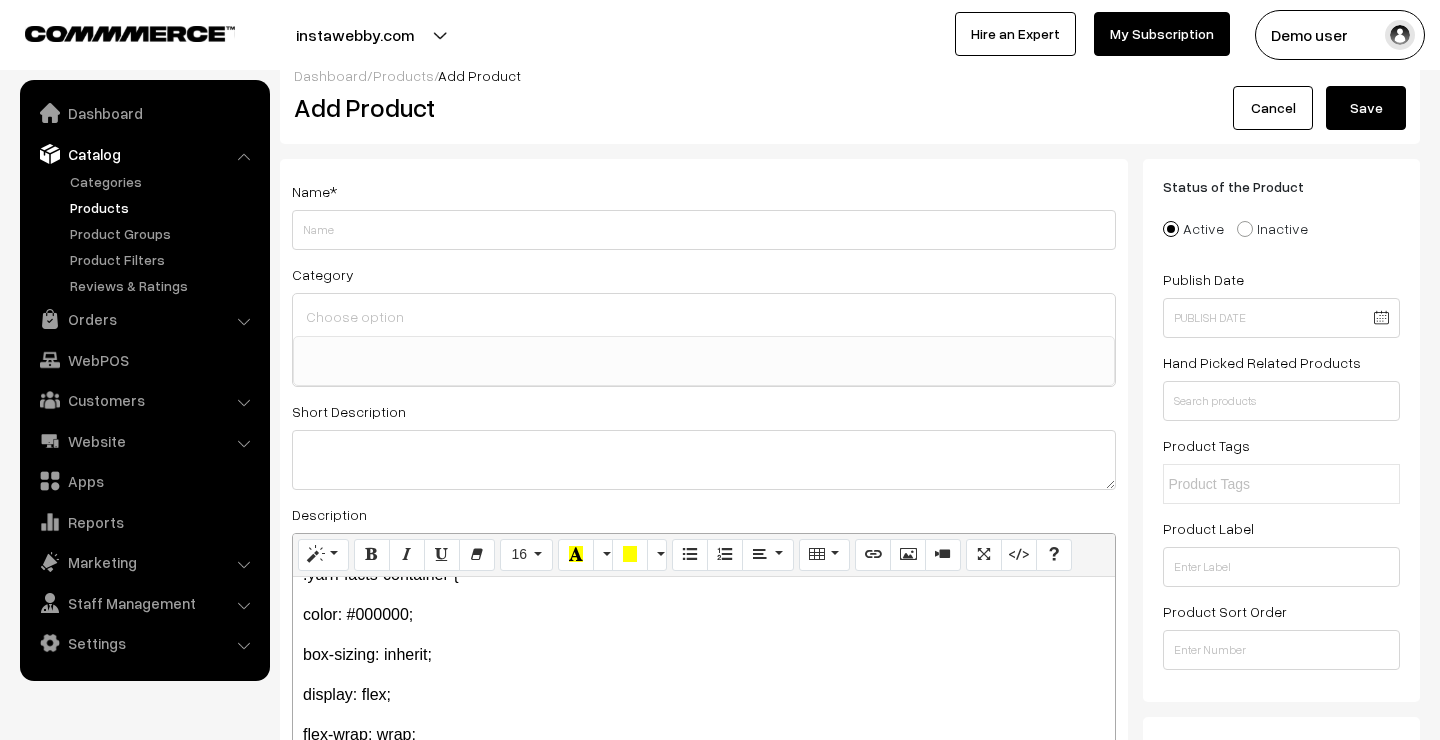 click on "box-sizing: inherit;" at bounding box center (704, 655) 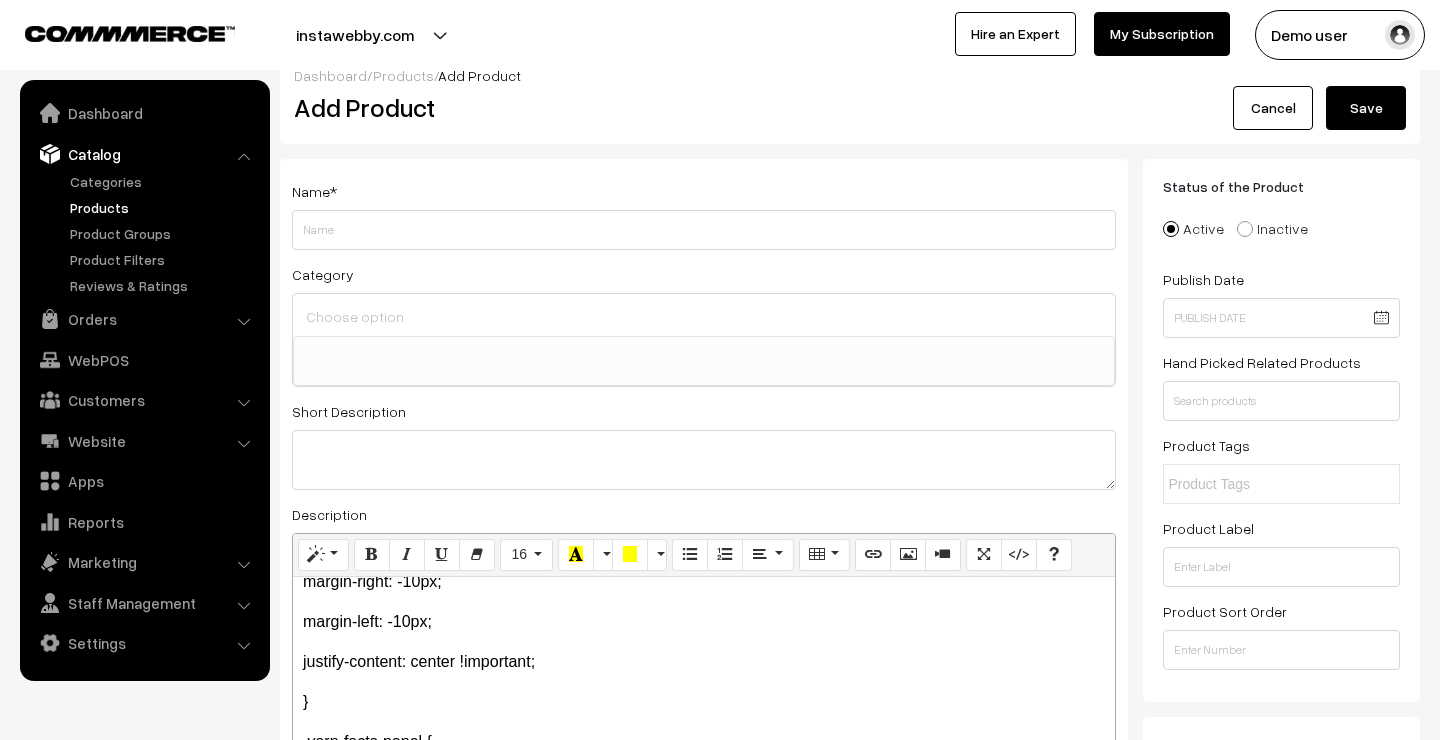 scroll, scrollTop: 419, scrollLeft: 0, axis: vertical 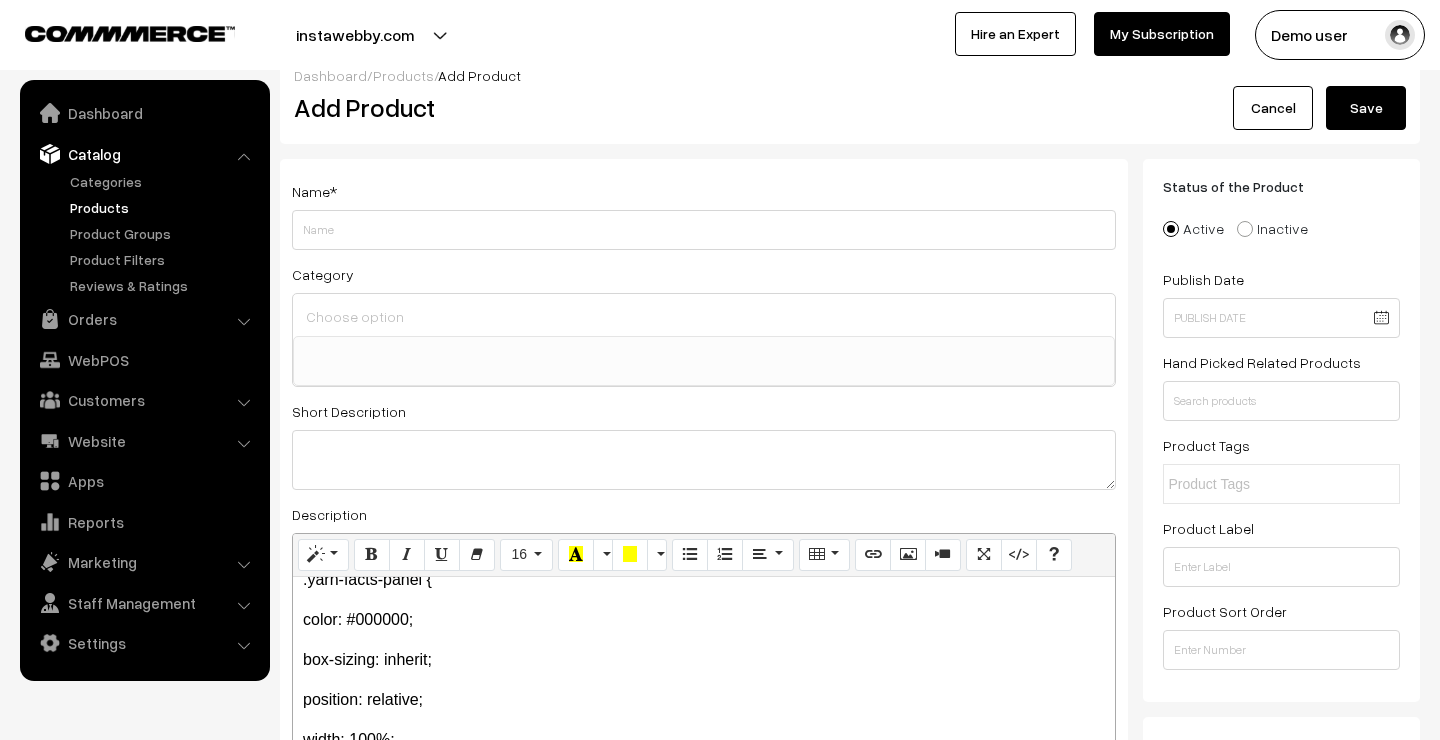 click on "box-sizing: inherit;" at bounding box center [704, 660] 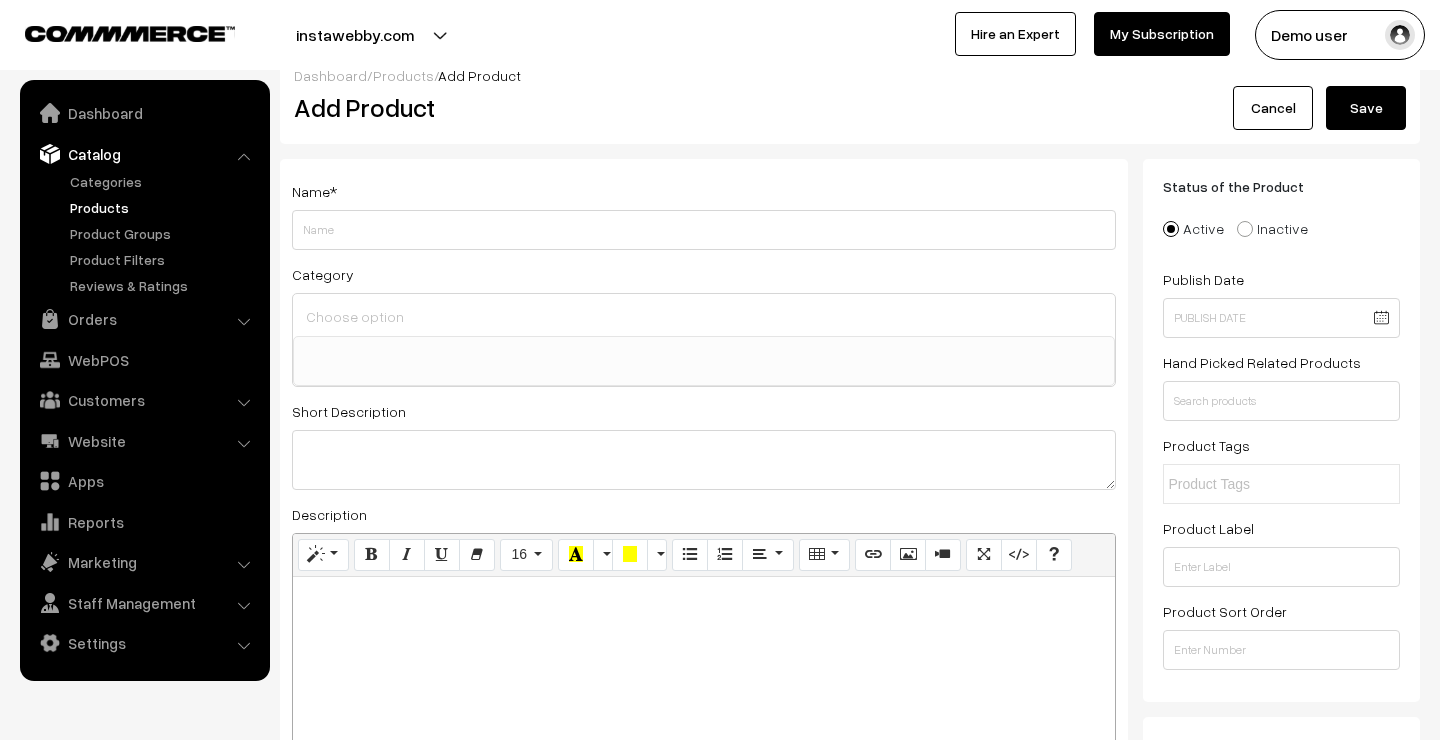 scroll, scrollTop: 0, scrollLeft: 0, axis: both 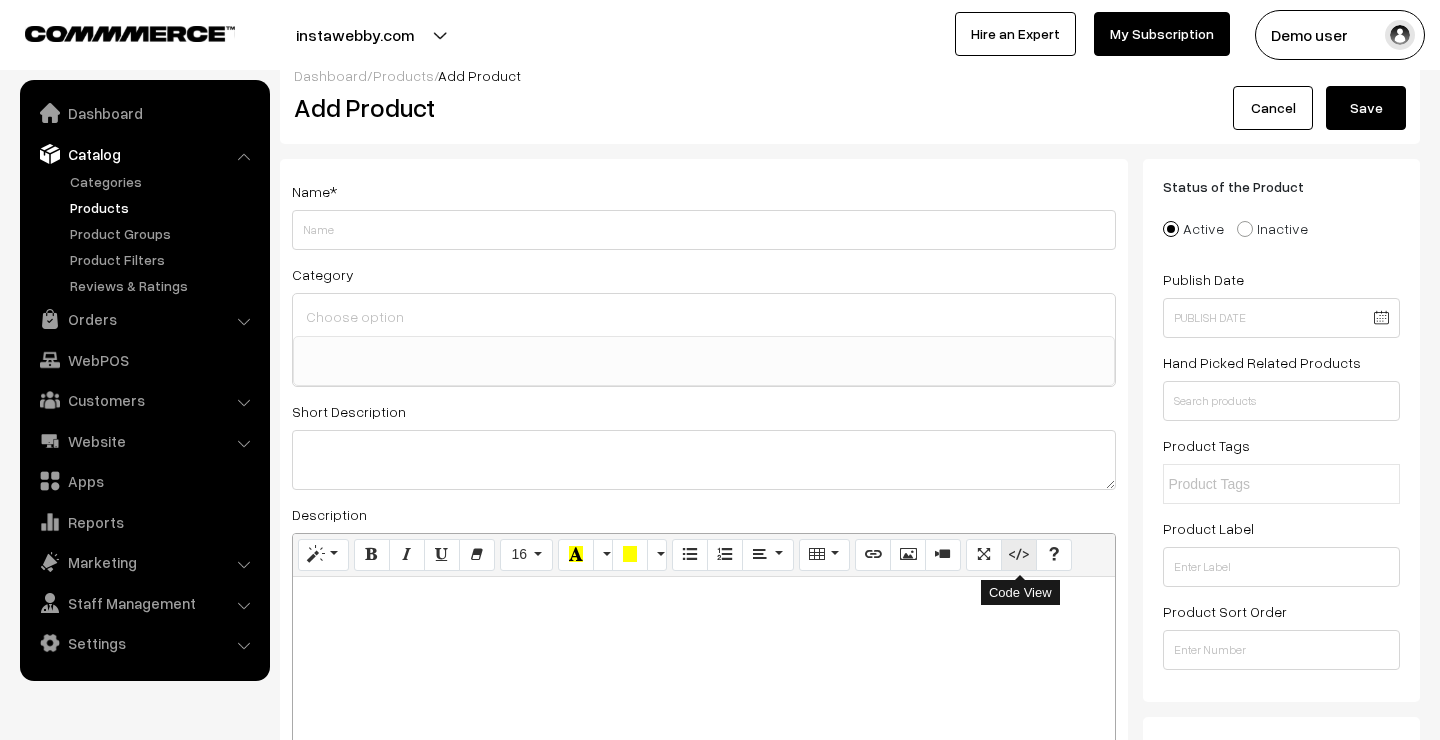 click at bounding box center [1019, 555] 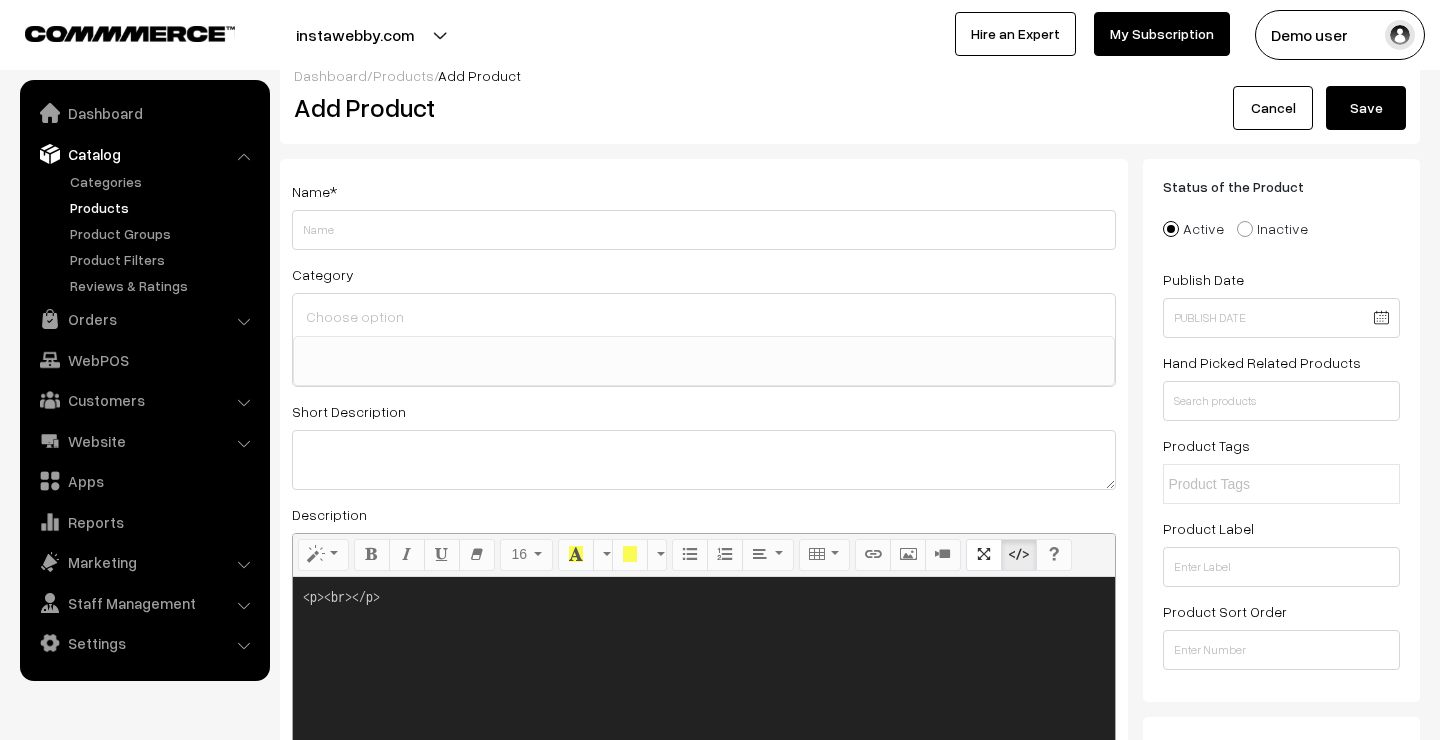 click on "<p><br></p>" at bounding box center (704, 702) 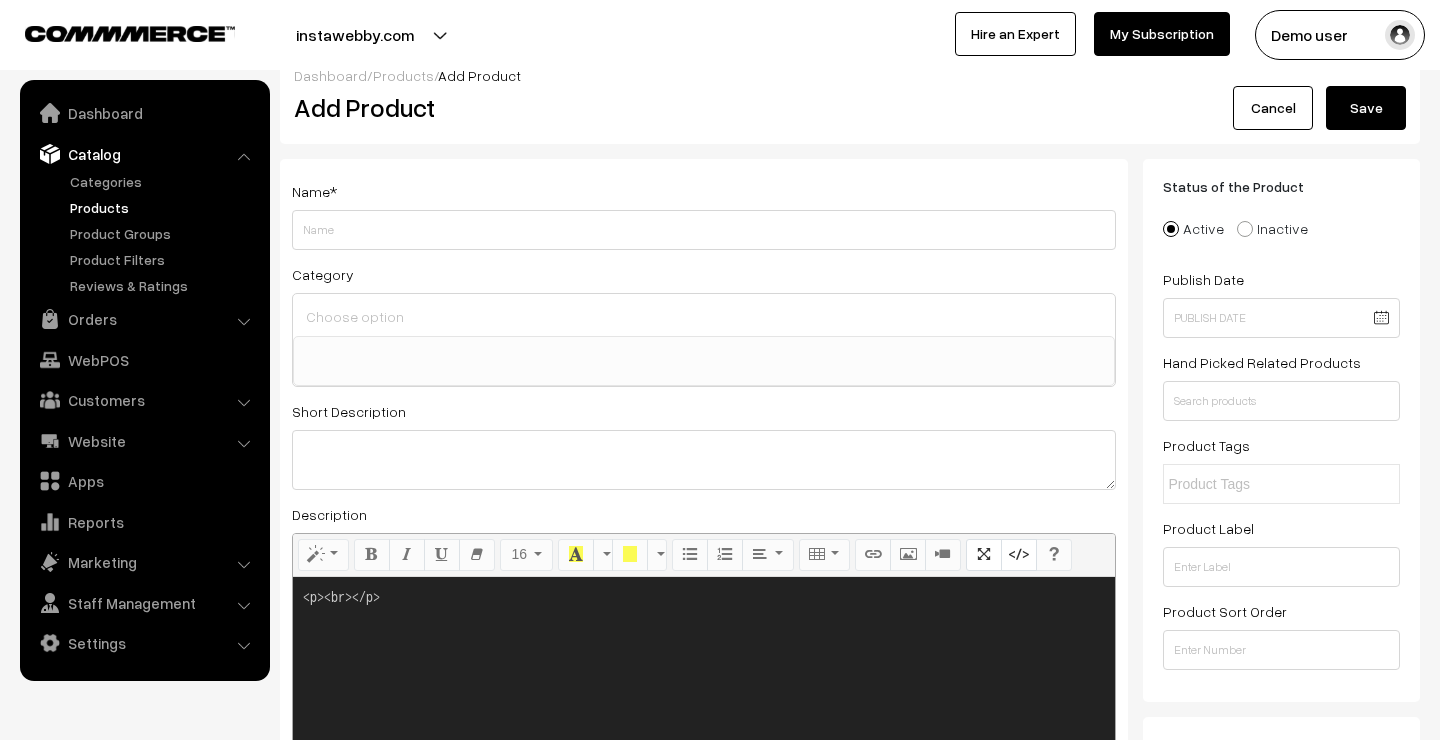 click on "<p><br></p>" at bounding box center [704, 702] 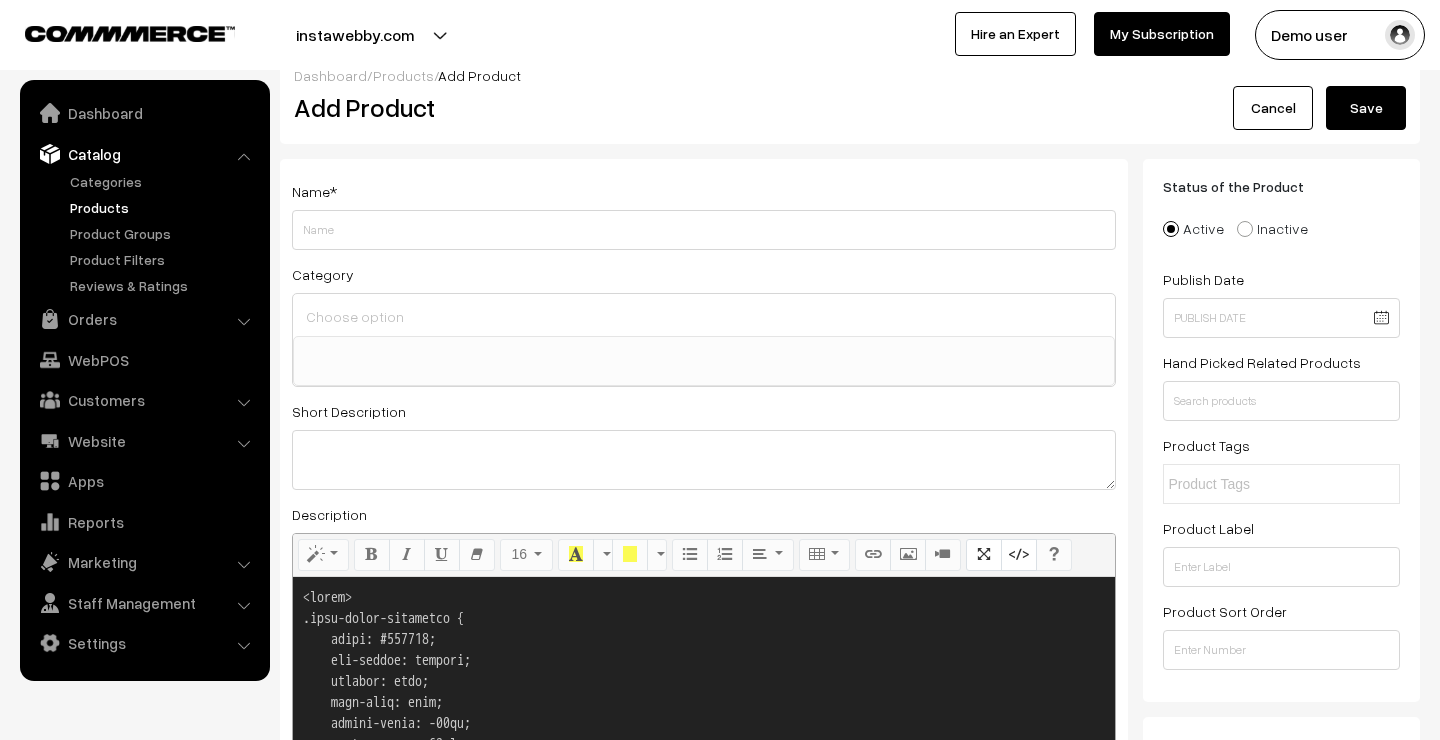 scroll, scrollTop: 4180, scrollLeft: 0, axis: vertical 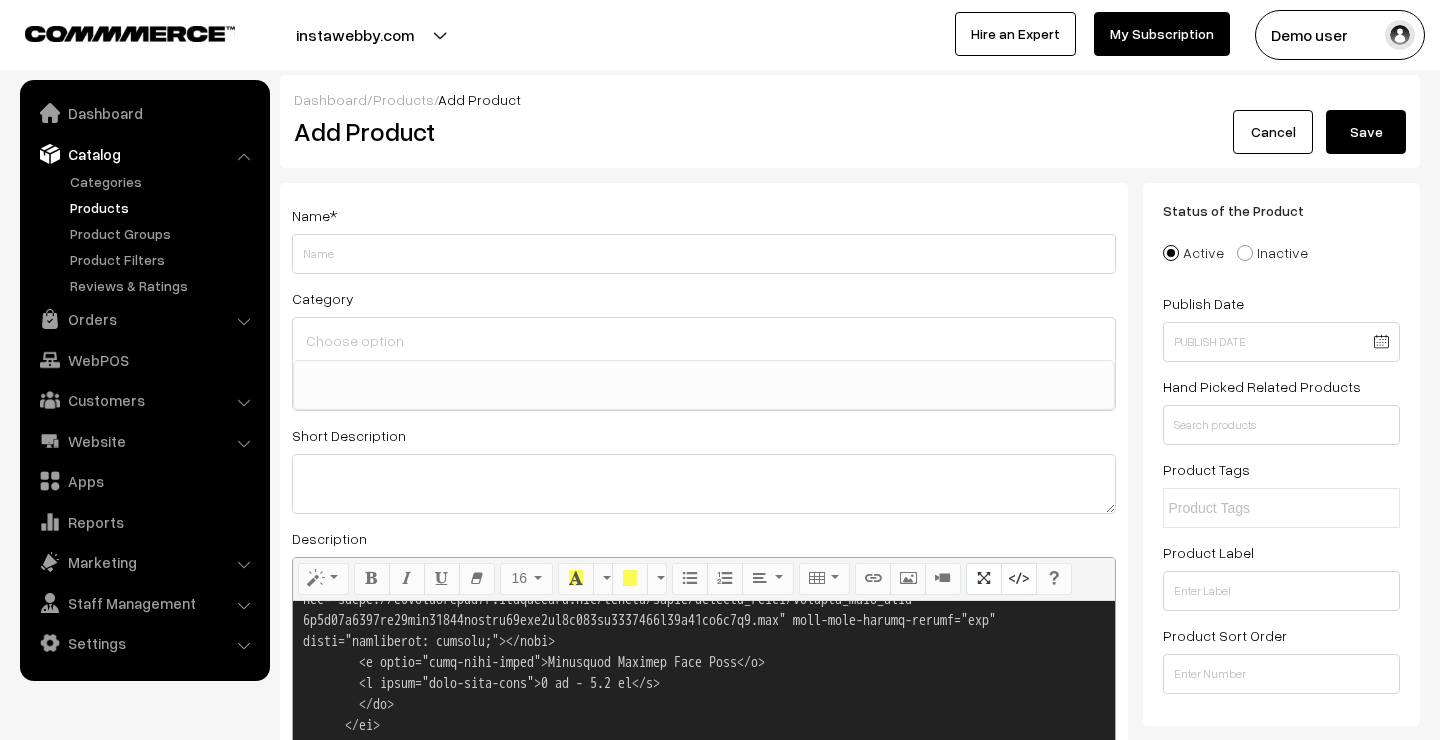 type on "<style>
.yarn-facts-container {
color: #000000;
box-sizing: inherit;
display: flex;
flex-wrap: wrap;
margin-right: -10px;
margin-left: -10px;
justify-content: center !important;
}
.yarn-facts-panel {
color: #000000;
box-sizing: inherit;
position: relative;
width: 100%;
min-height: 1px;
flex: 0 0 100%;
max-width: 100%;
border: 1px solid #e8e8e8;
text-align: center;
margin: 60px 0 30px 0;
padding: 0 30px;
}
.yarn-facts-title {
color: #000000;
text-align: center;
box-sizing: inherit;
font-size: 35px;
font-weight: 400;
line-height: 1;
text-transform: uppercase;
background: #ffffff;
display: inline-block;
margin: 0;
padding: 0 27px;
position: relative;
top: -18px;
}
.yarn-facts {
text-align: center;
box-sizing: inherit;
display: flex;
flex-wrap: wrap;
list-style: none !important;
padding: 0;
margin: 16px 0 0 !important;
}
.yarn-fact {
list-style: none !impor..." 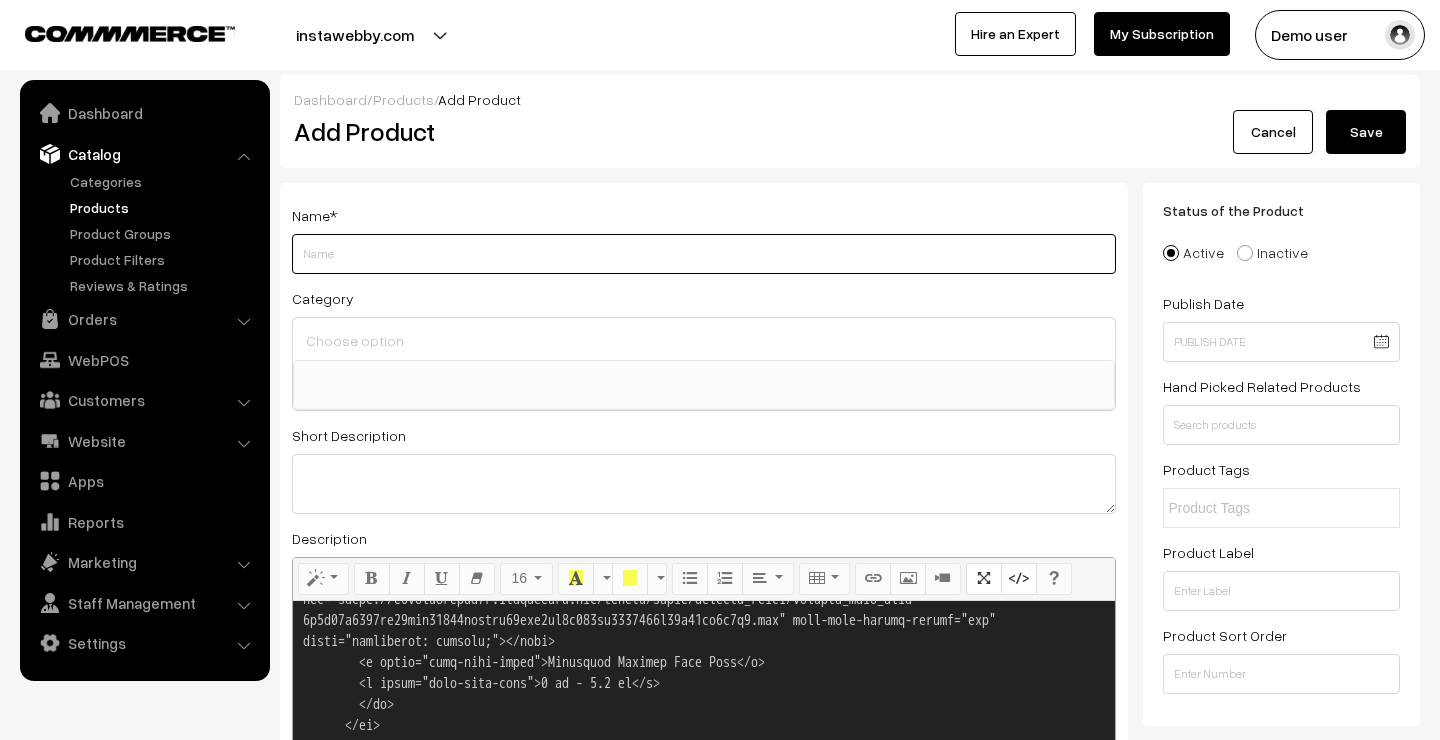 click on "Weight" at bounding box center [704, 254] 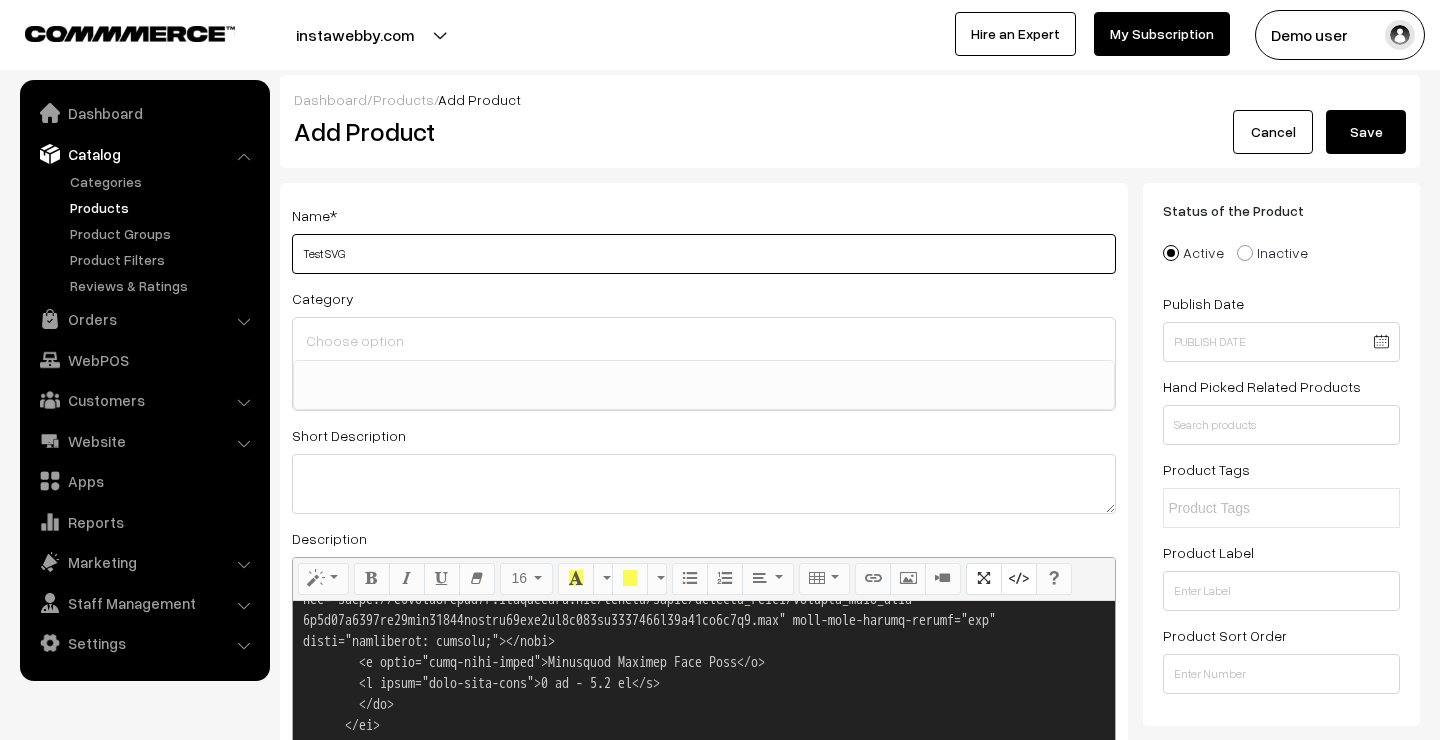 scroll, scrollTop: 0, scrollLeft: 0, axis: both 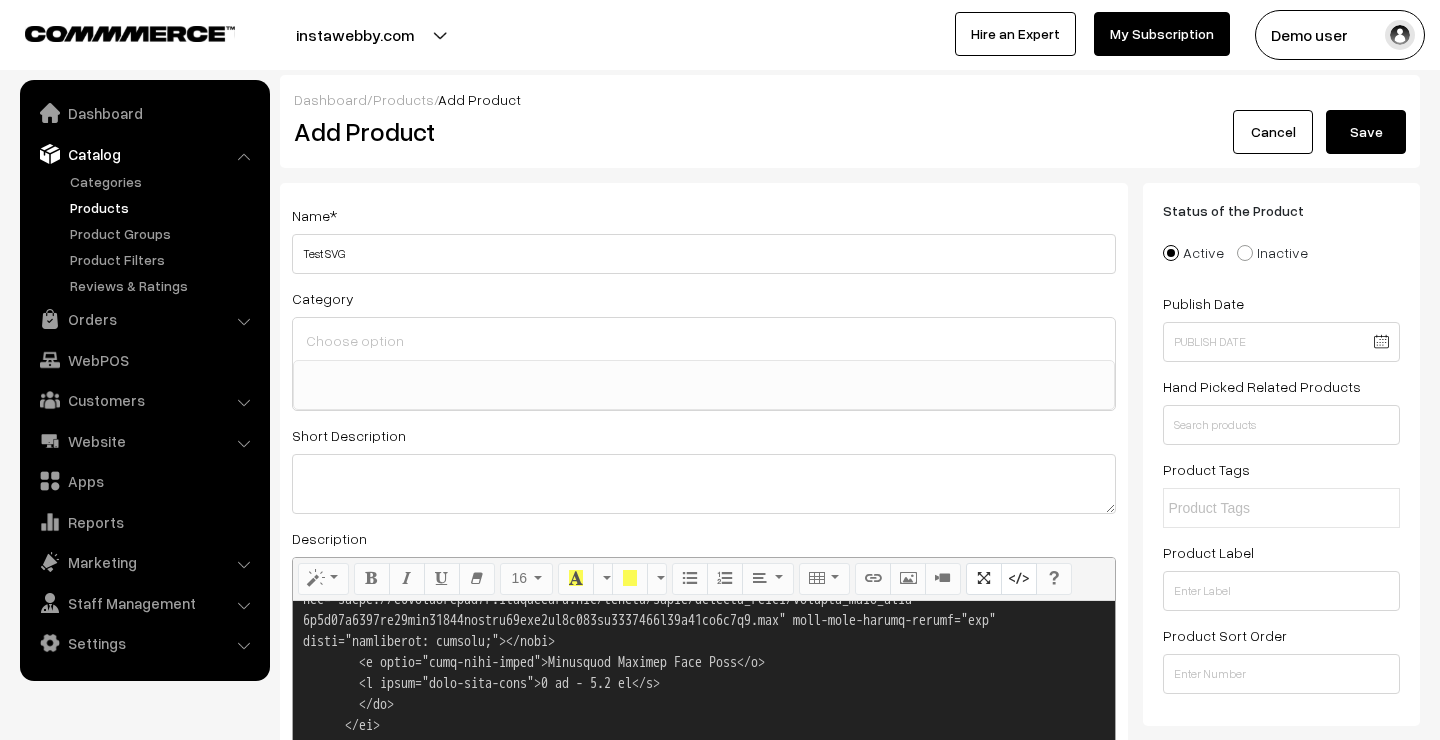 click on "Save" at bounding box center (1366, 132) 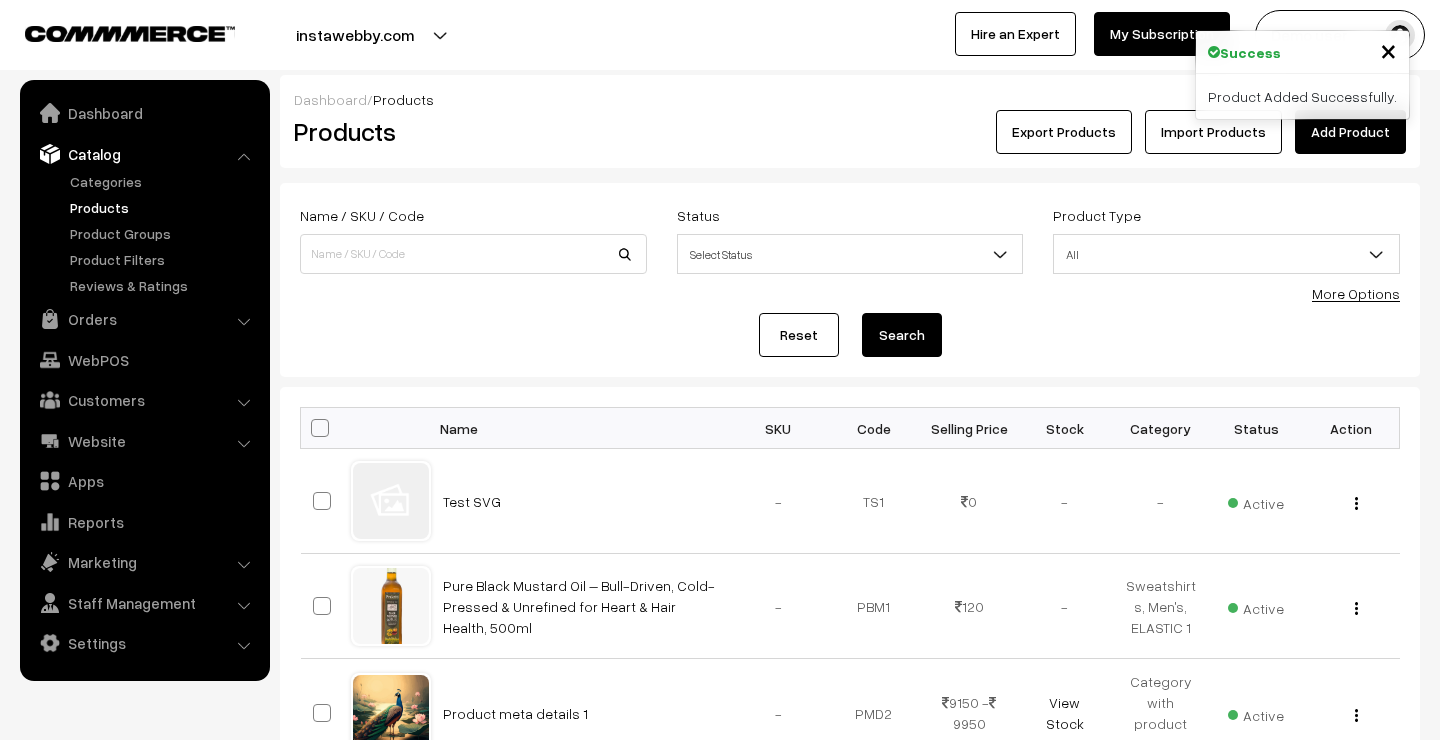 scroll, scrollTop: 0, scrollLeft: 0, axis: both 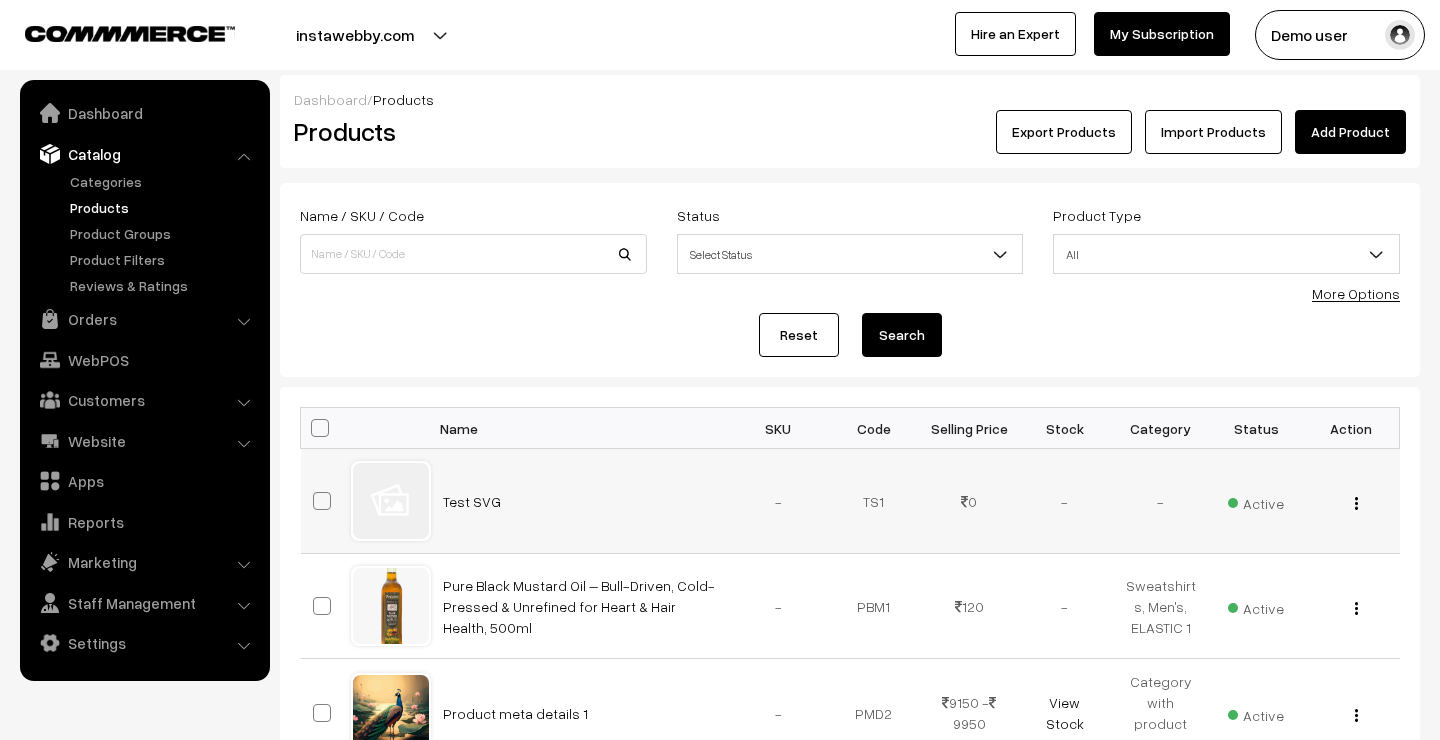click on "Test SVG" at bounding box center (581, 501) 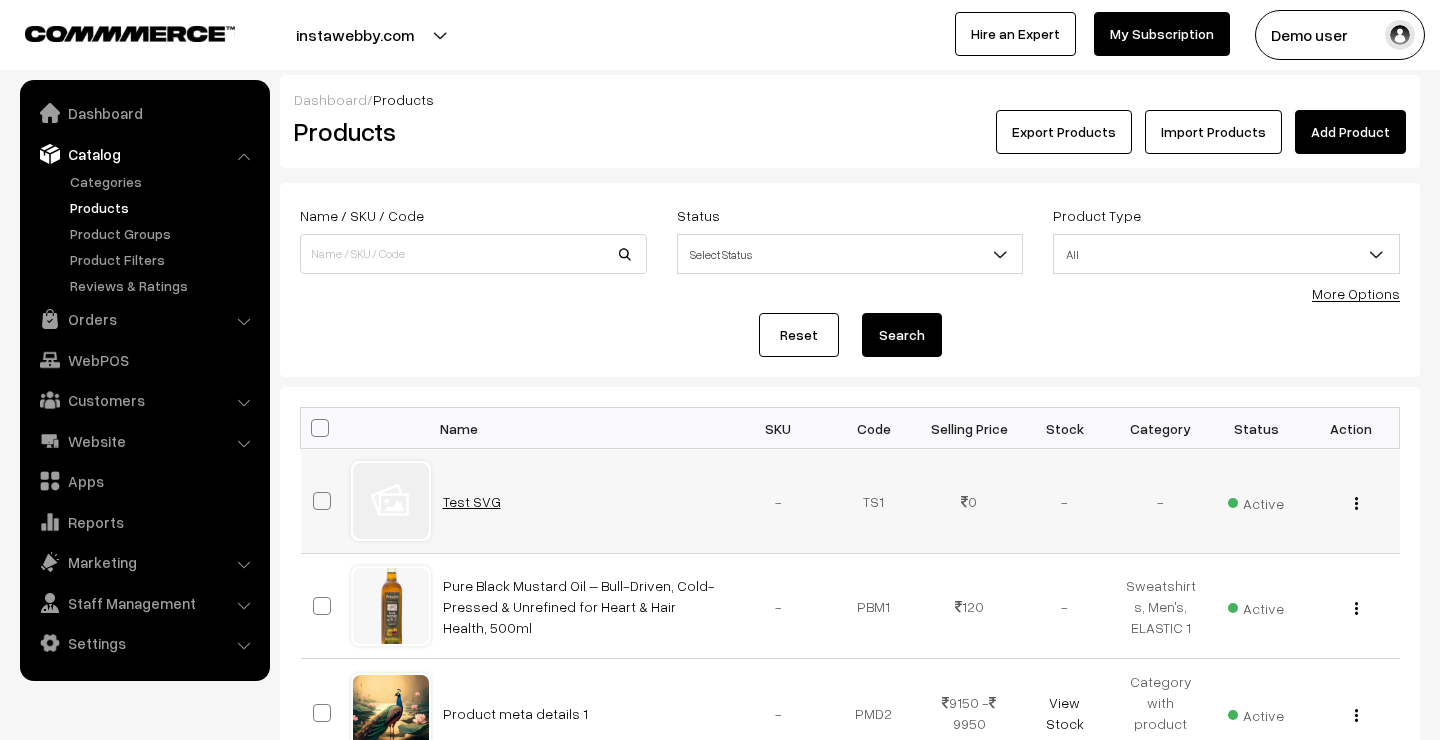 click on "Test SVG" at bounding box center (472, 501) 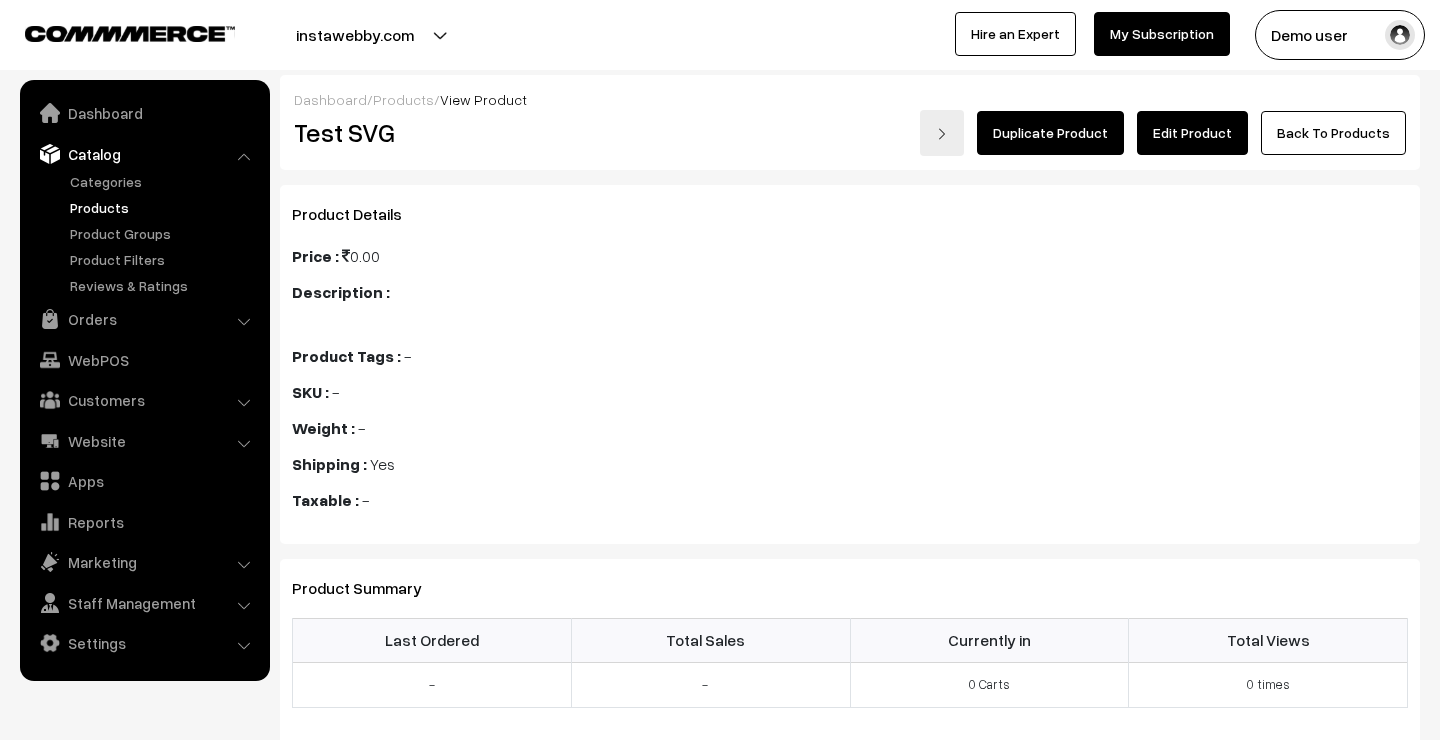 scroll, scrollTop: 0, scrollLeft: 0, axis: both 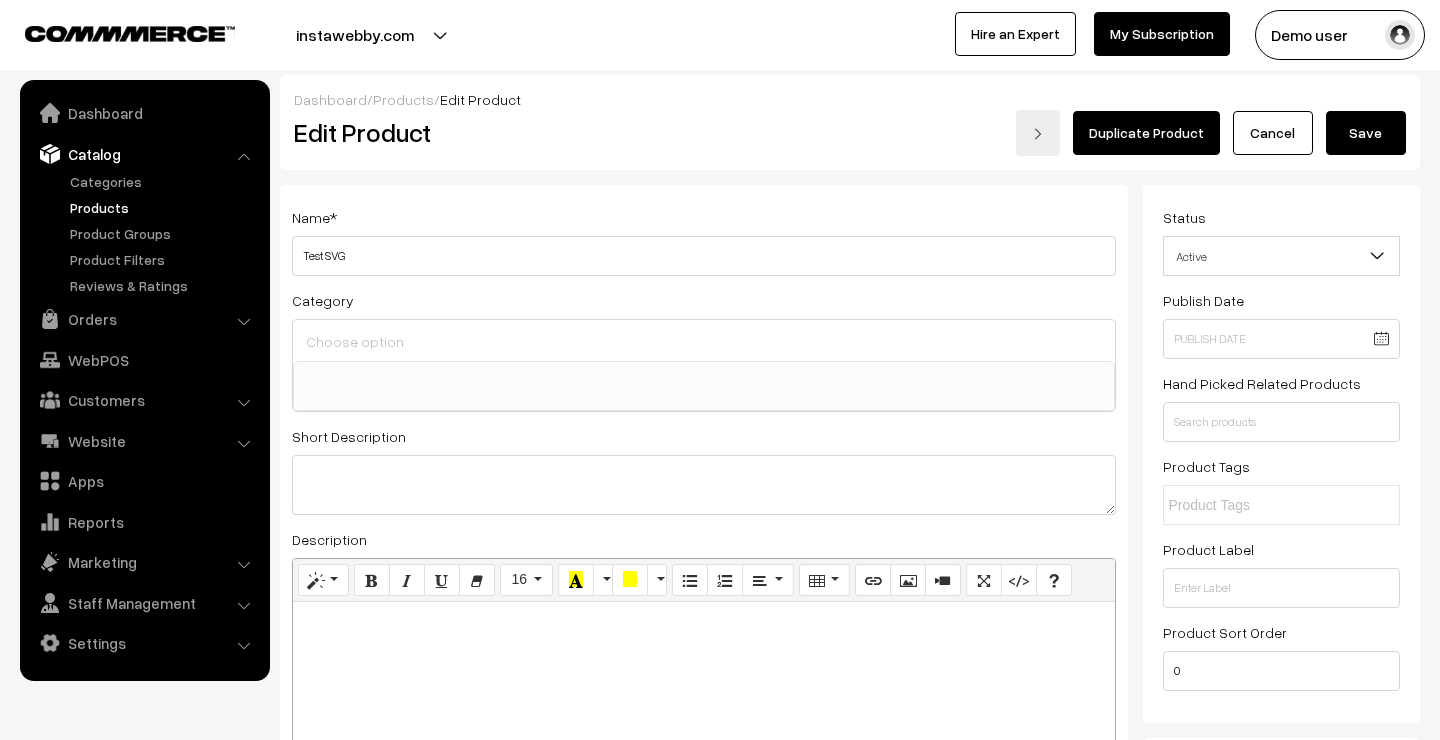 select 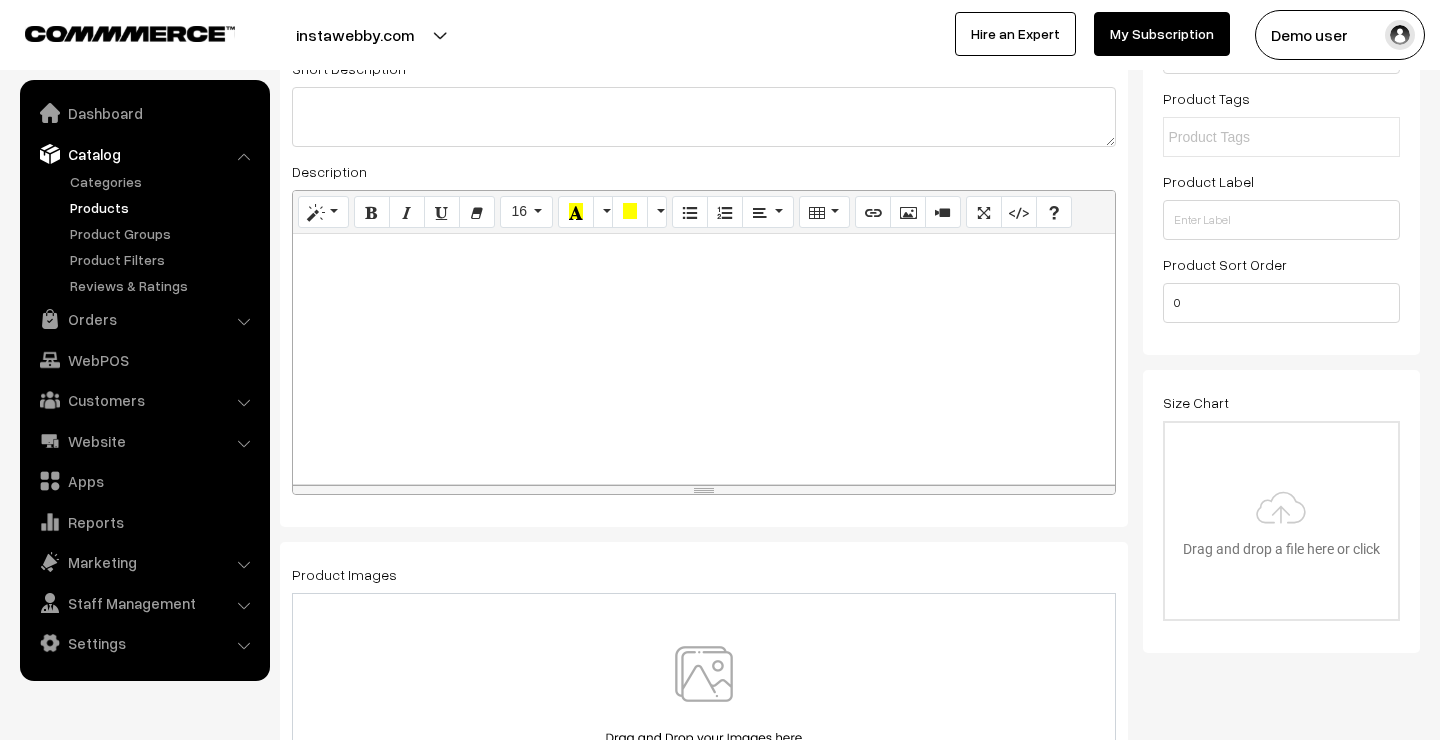 scroll, scrollTop: 375, scrollLeft: 0, axis: vertical 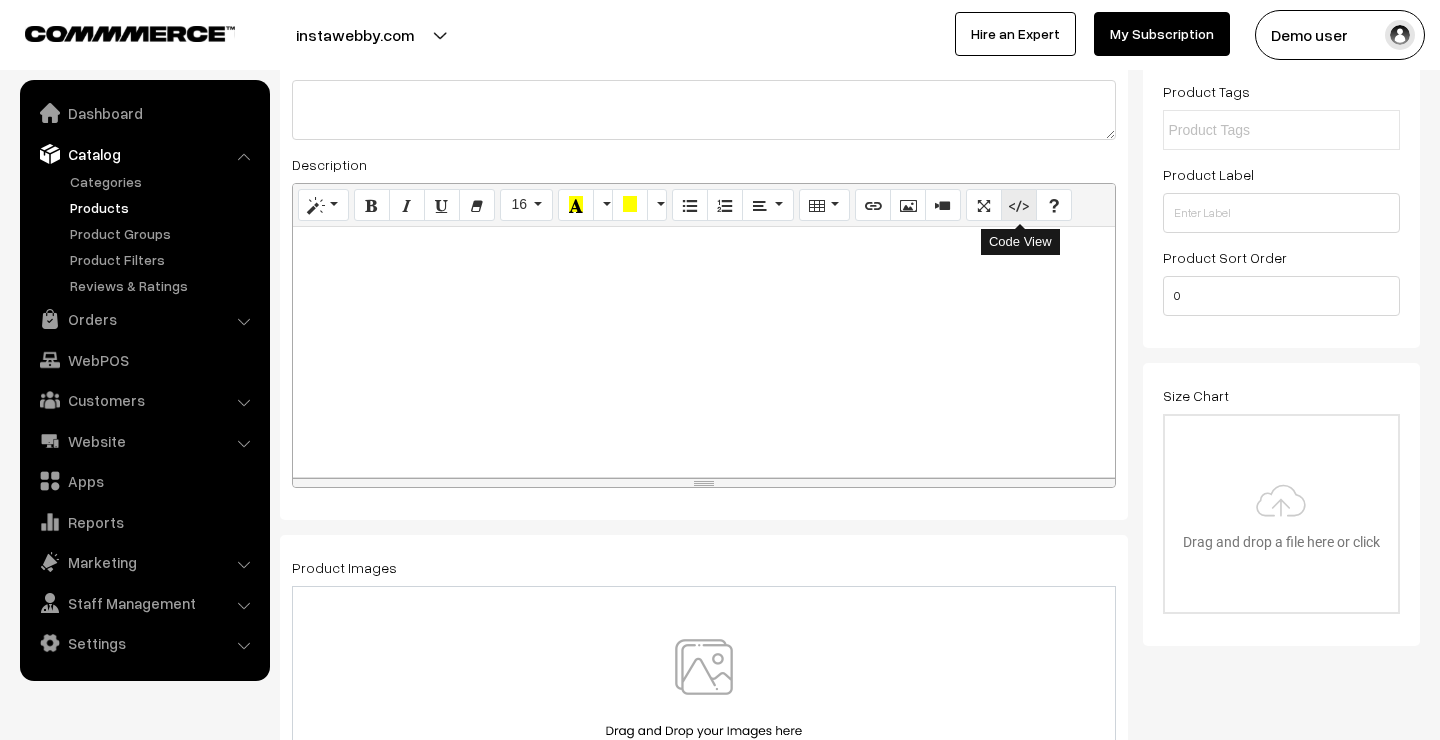 click at bounding box center [1019, 204] 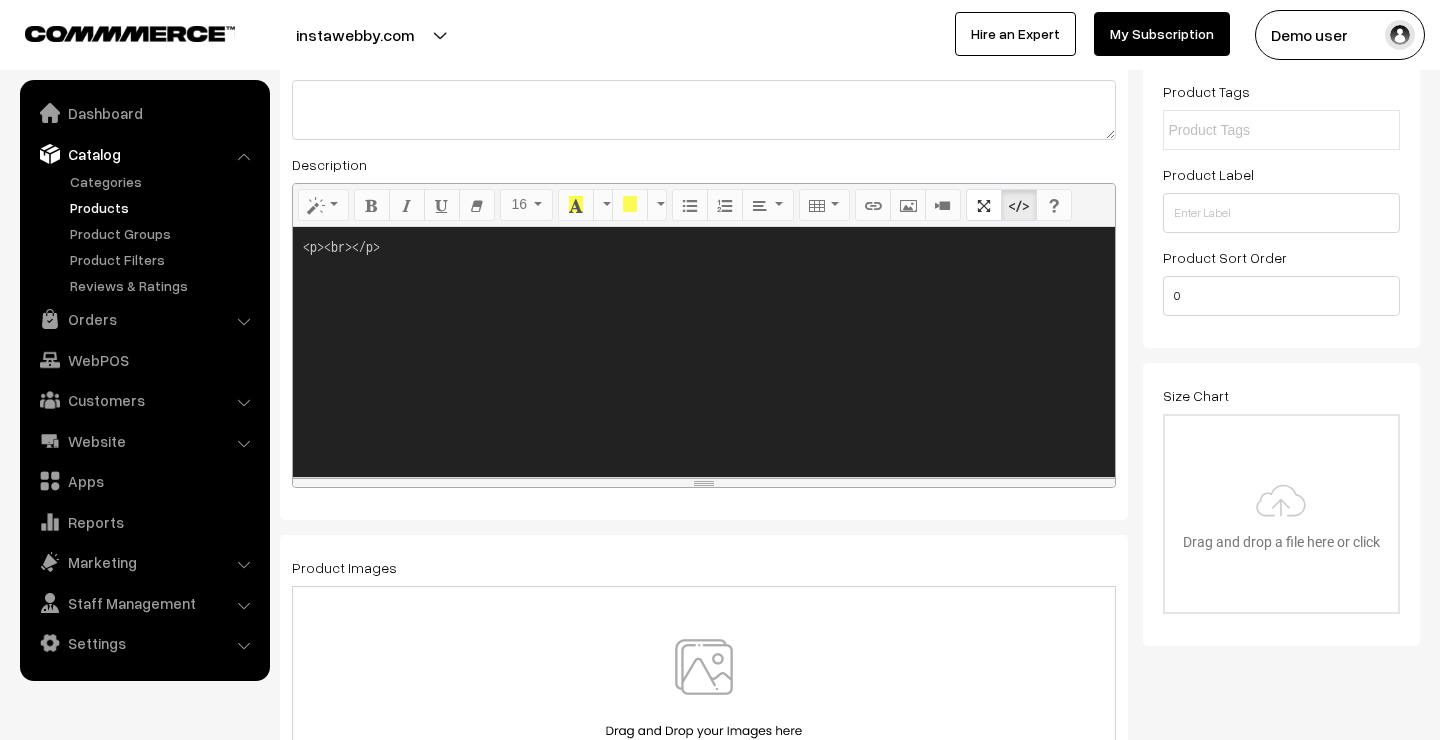 click on "<p><br></p>" at bounding box center (704, 352) 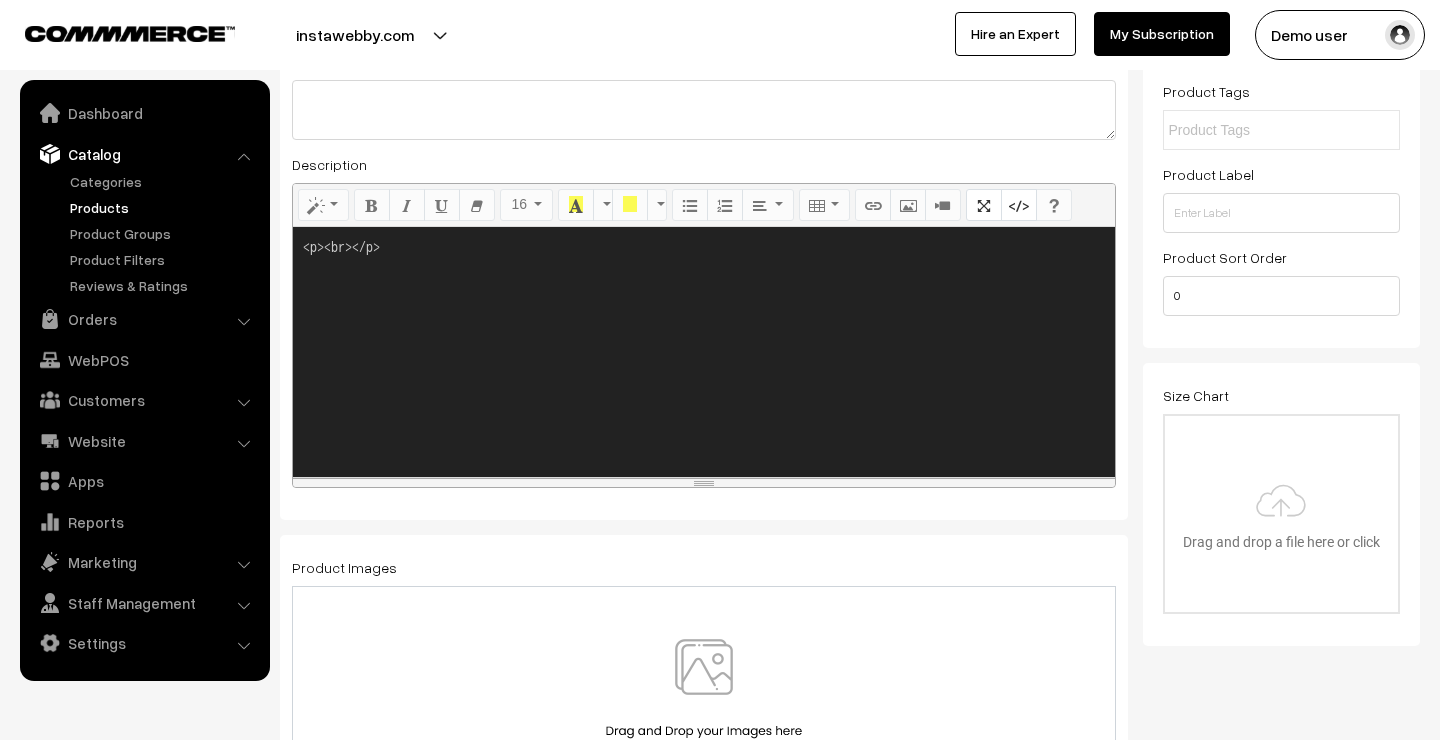 click on "<p><br></p>" at bounding box center [704, 352] 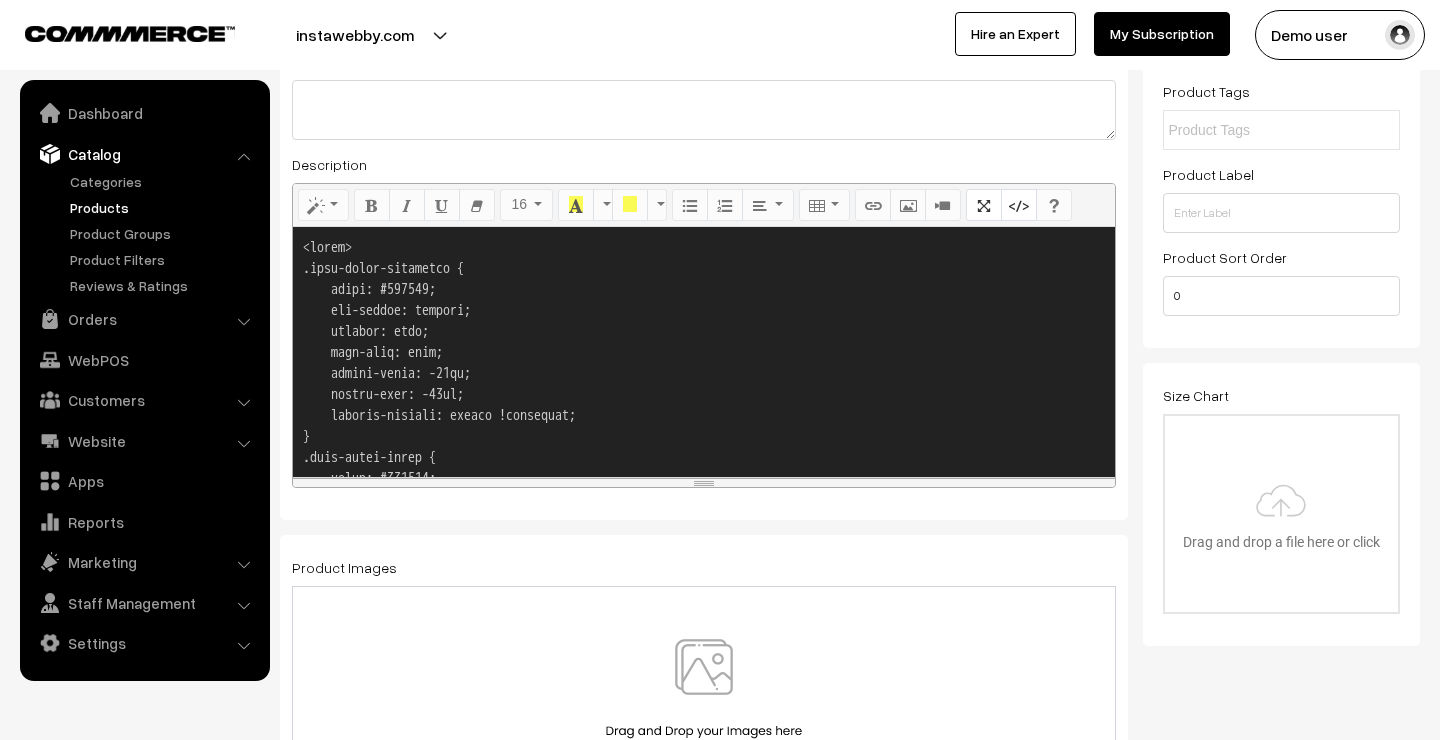 scroll, scrollTop: 0, scrollLeft: 0, axis: both 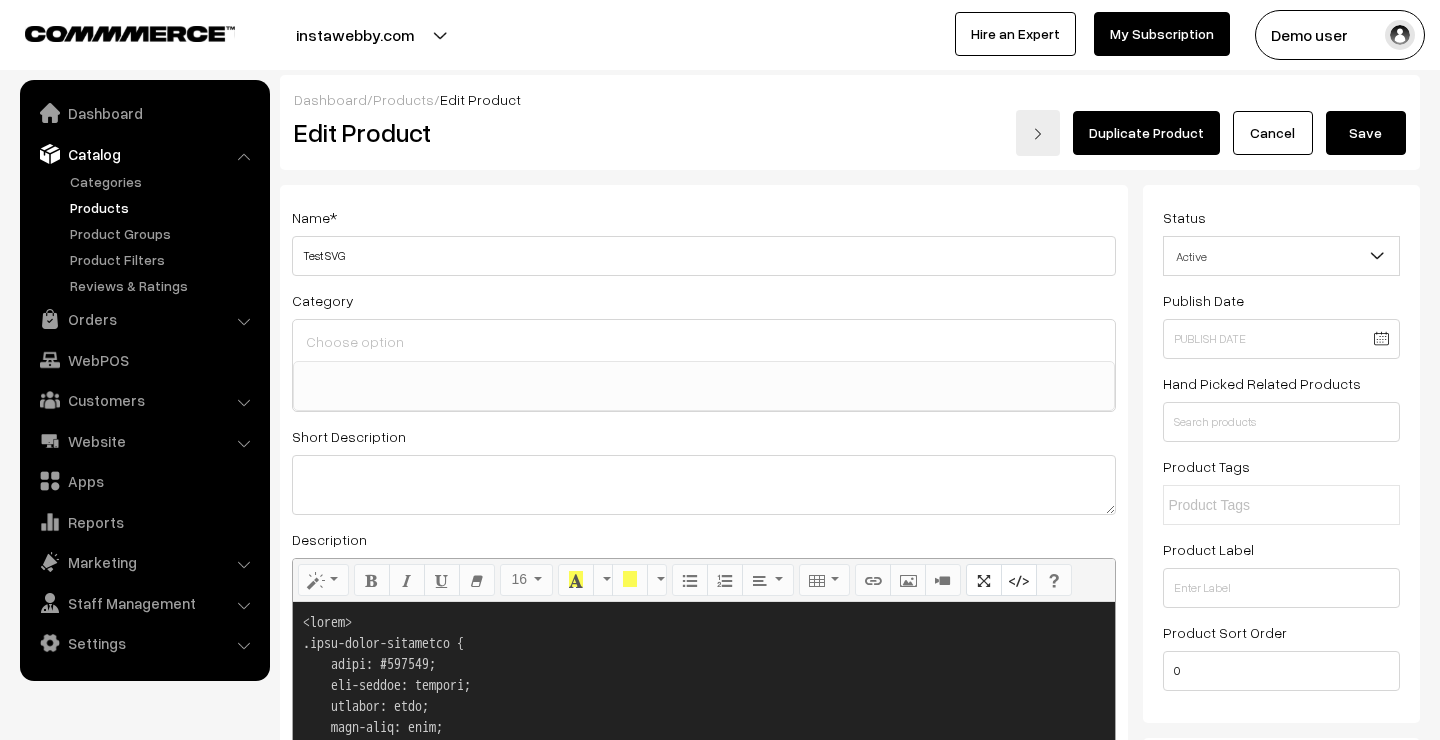 type on "<style>
.yarn-facts-container {
color: #000000;
box-sizing: inherit;
display: flex;
flex-wrap: wrap;
margin-right: -10px;
margin-left: -10px;
justify-content: center !important;
}
.yarn-facts-panel {
color: #000000;
box-sizing: inherit;
position: relative;
width: 100%;
min-height: 1px;
flex: 0 0 100%;
max-width: 100%;
border: 1px solid #e8e8e8;
text-align: center;
margin: 60px 0 30px 0;
padding: 0 30px;
}
.yarn-facts-title {
color: #000000;
text-align: center;
box-sizing: inherit;
font-size: 35px;
font-weight: 400;
line-height: 1;
text-transform: uppercase;
background: #ffffff;
display: inline-block;
margin: 0;
padding: 0 27px;
position: relative;
top: -18px;
}
.yarn-facts {
text-align: center;
box-sizing: inherit;
display: flex;
flex-wrap: wrap;
list-style: none !important;
padding: 0;
margin: 16px 0 0 !important;
}
.yarn-fact {
list-style: none !impor..." 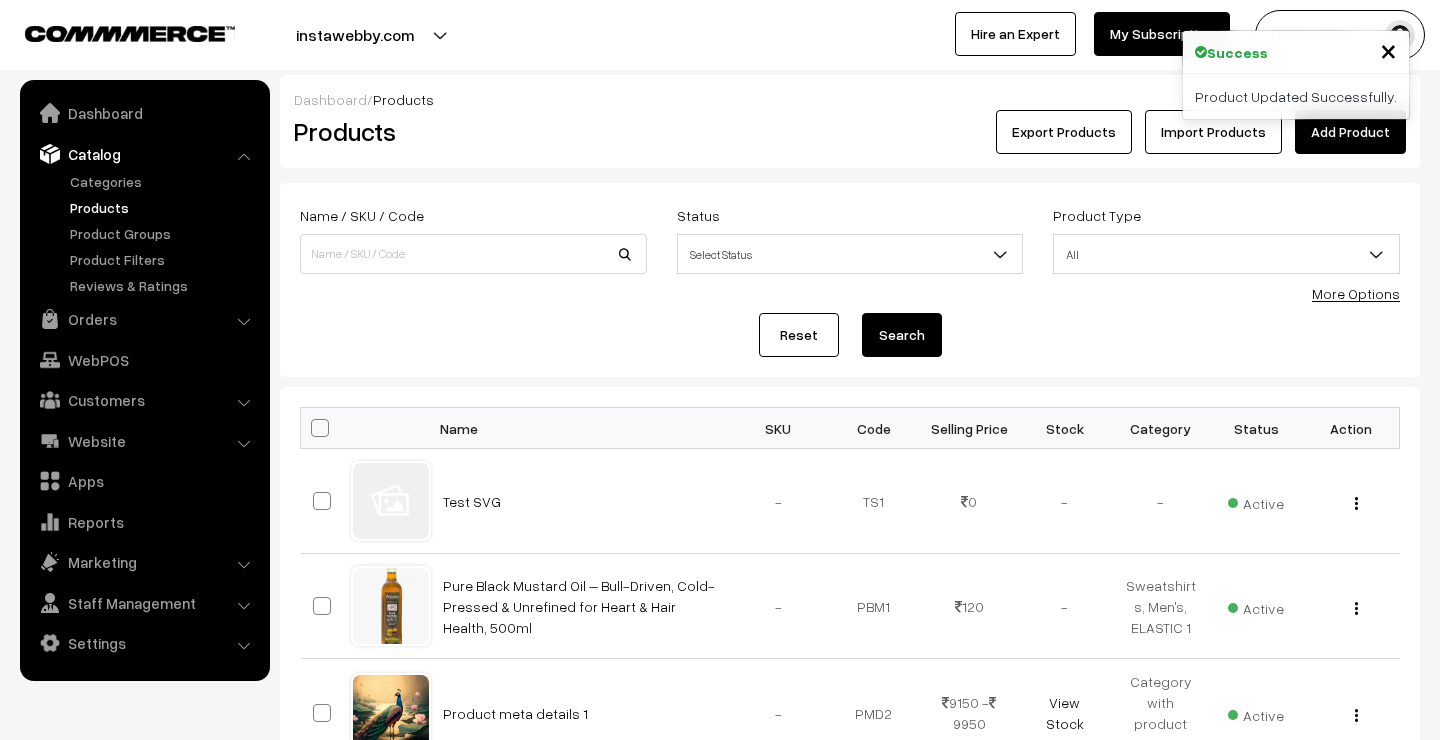 scroll, scrollTop: 0, scrollLeft: 0, axis: both 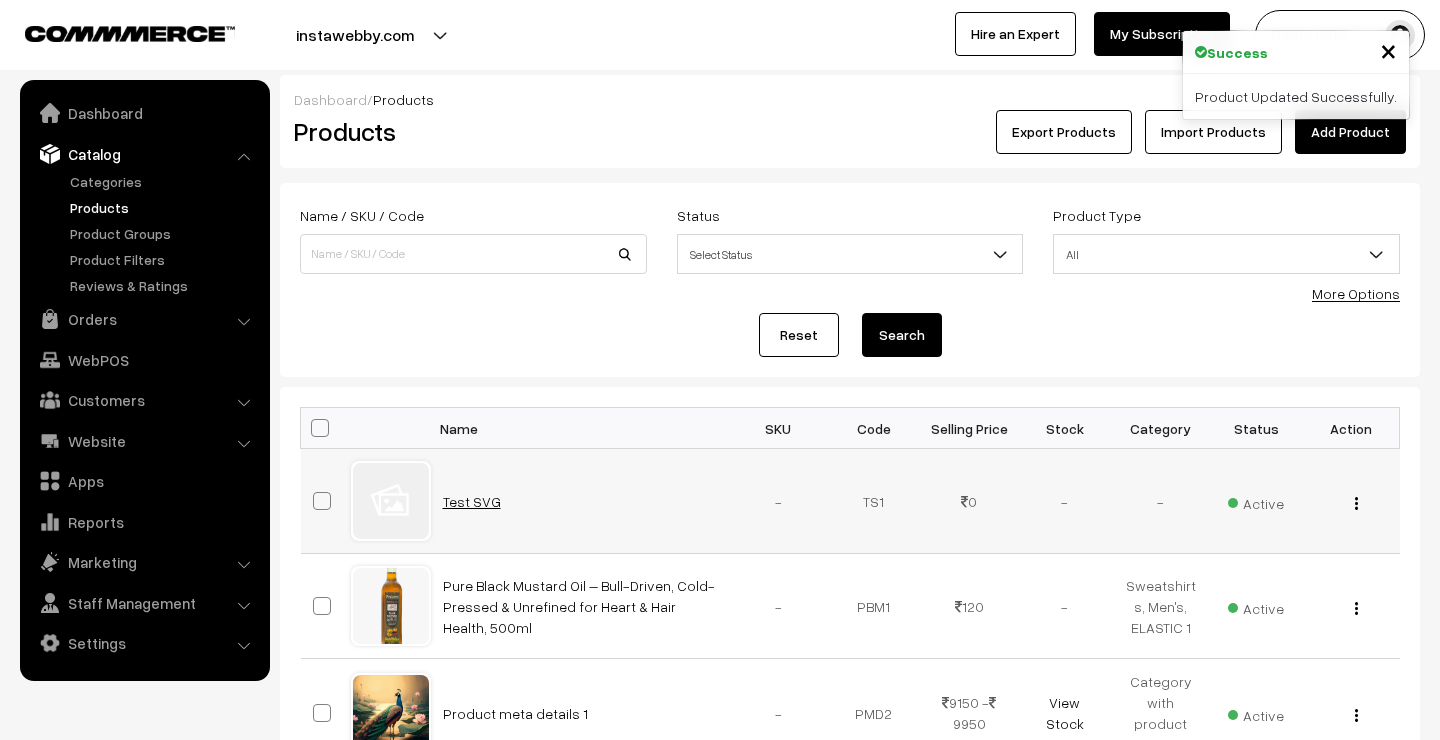 click on "Test SVG" at bounding box center [472, 501] 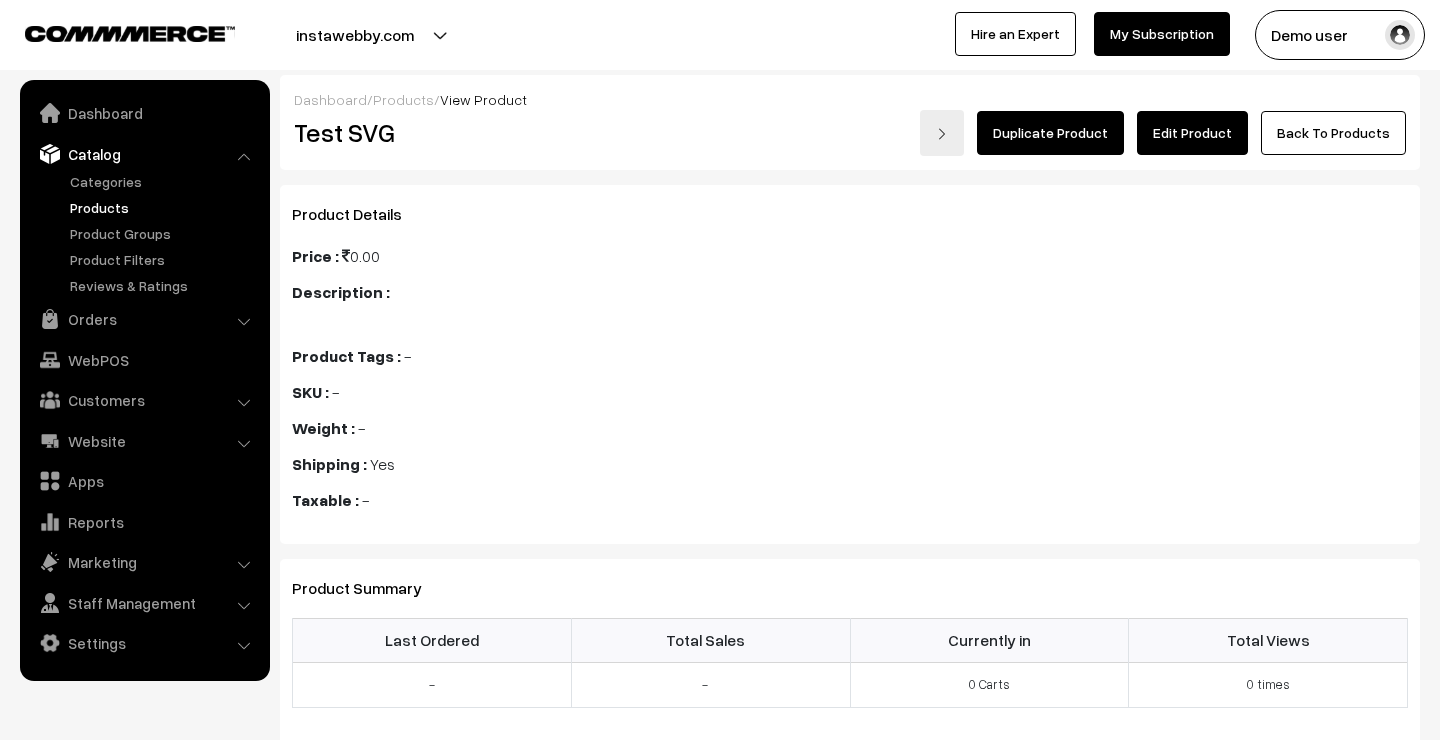 scroll, scrollTop: 0, scrollLeft: 0, axis: both 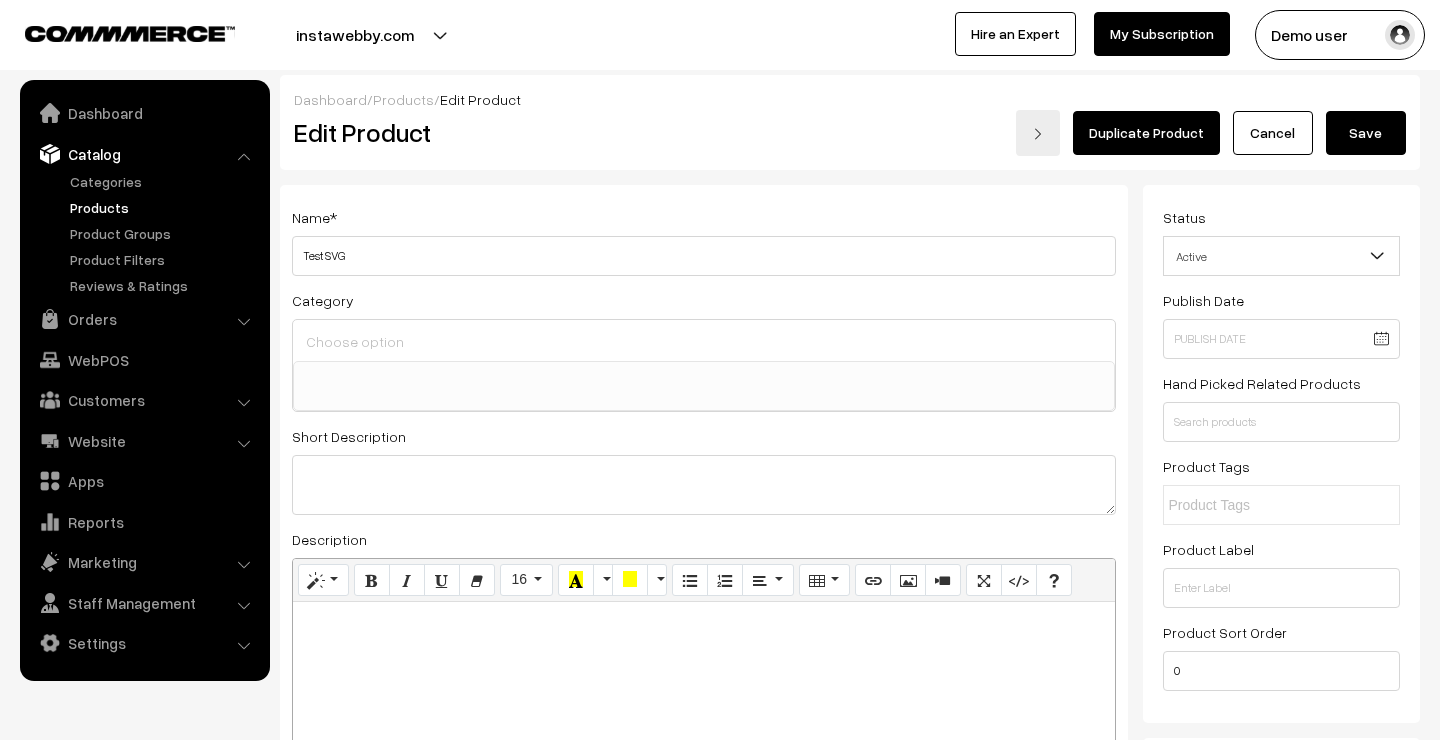 select 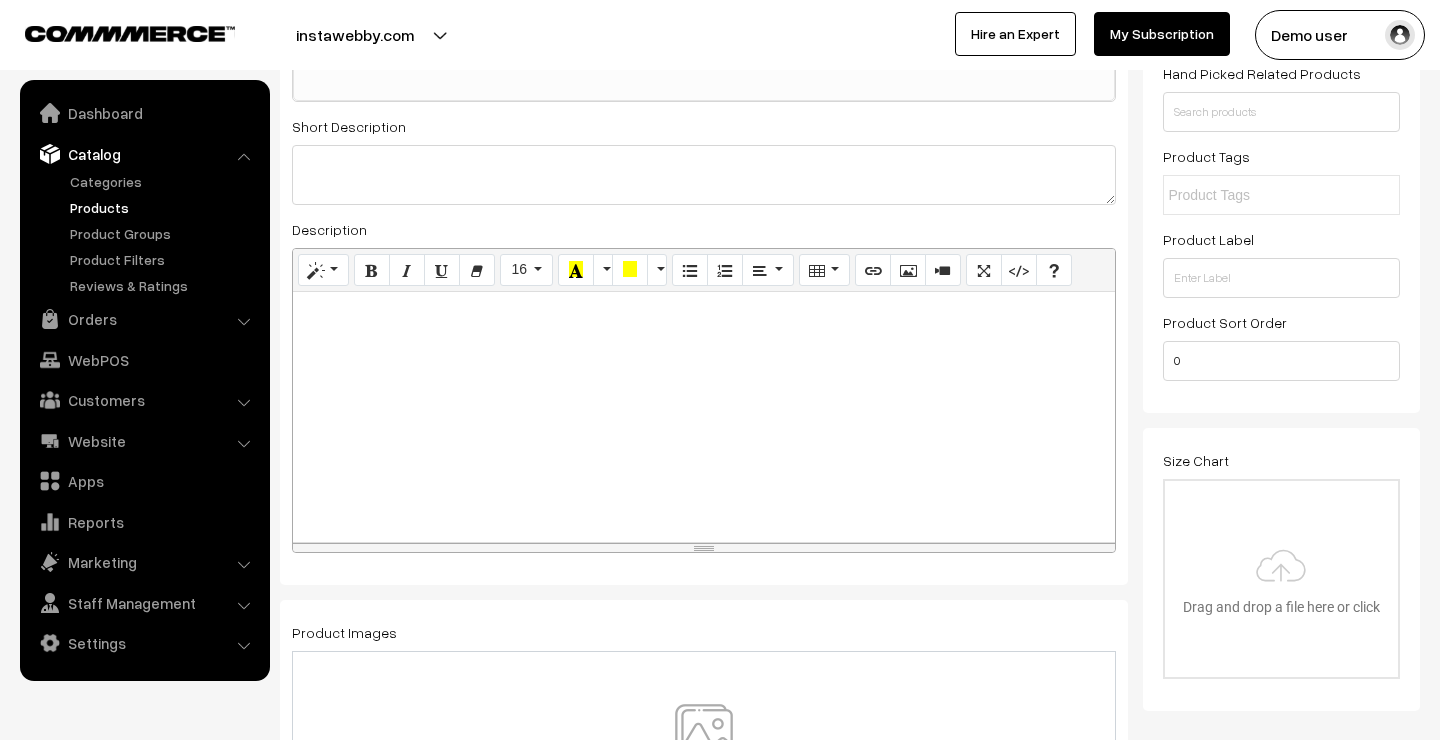 scroll, scrollTop: 199, scrollLeft: 0, axis: vertical 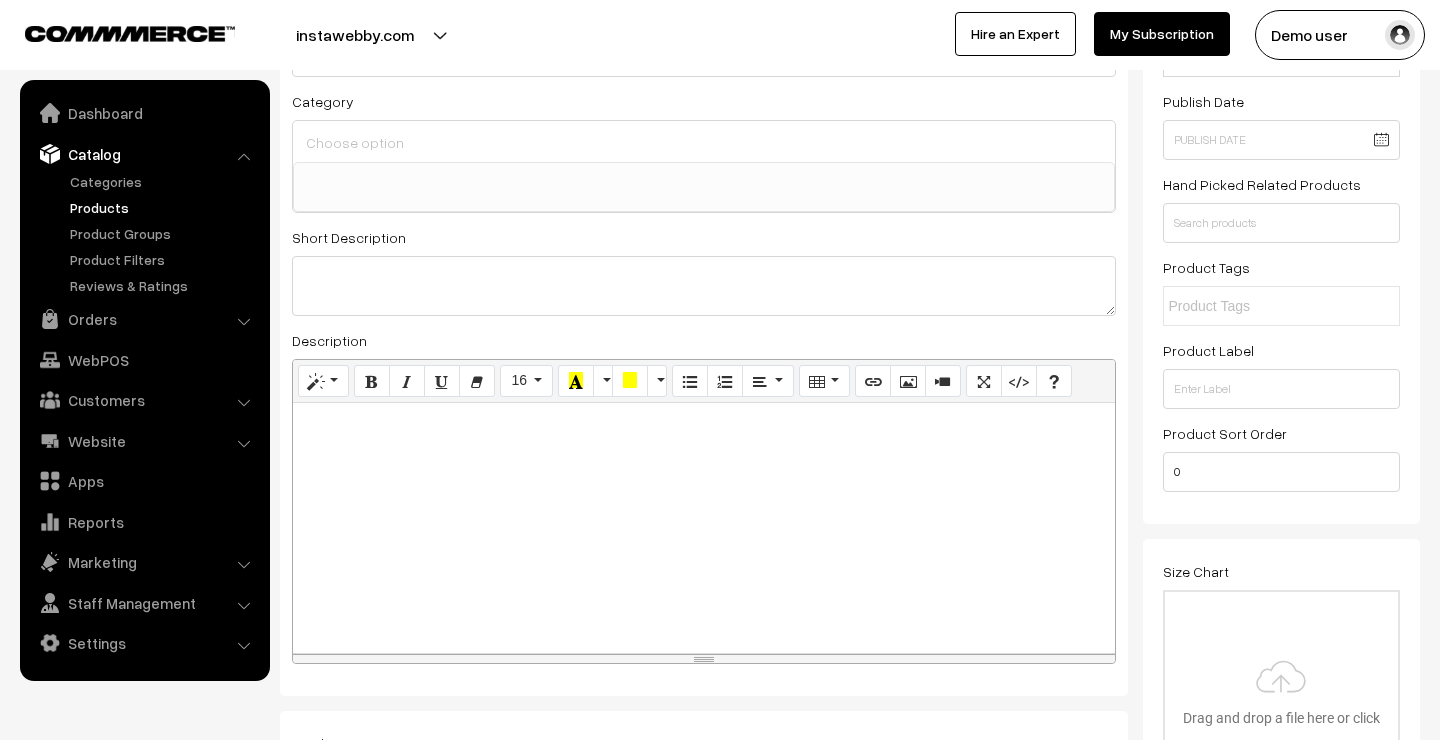 click on "Products" at bounding box center (164, 207) 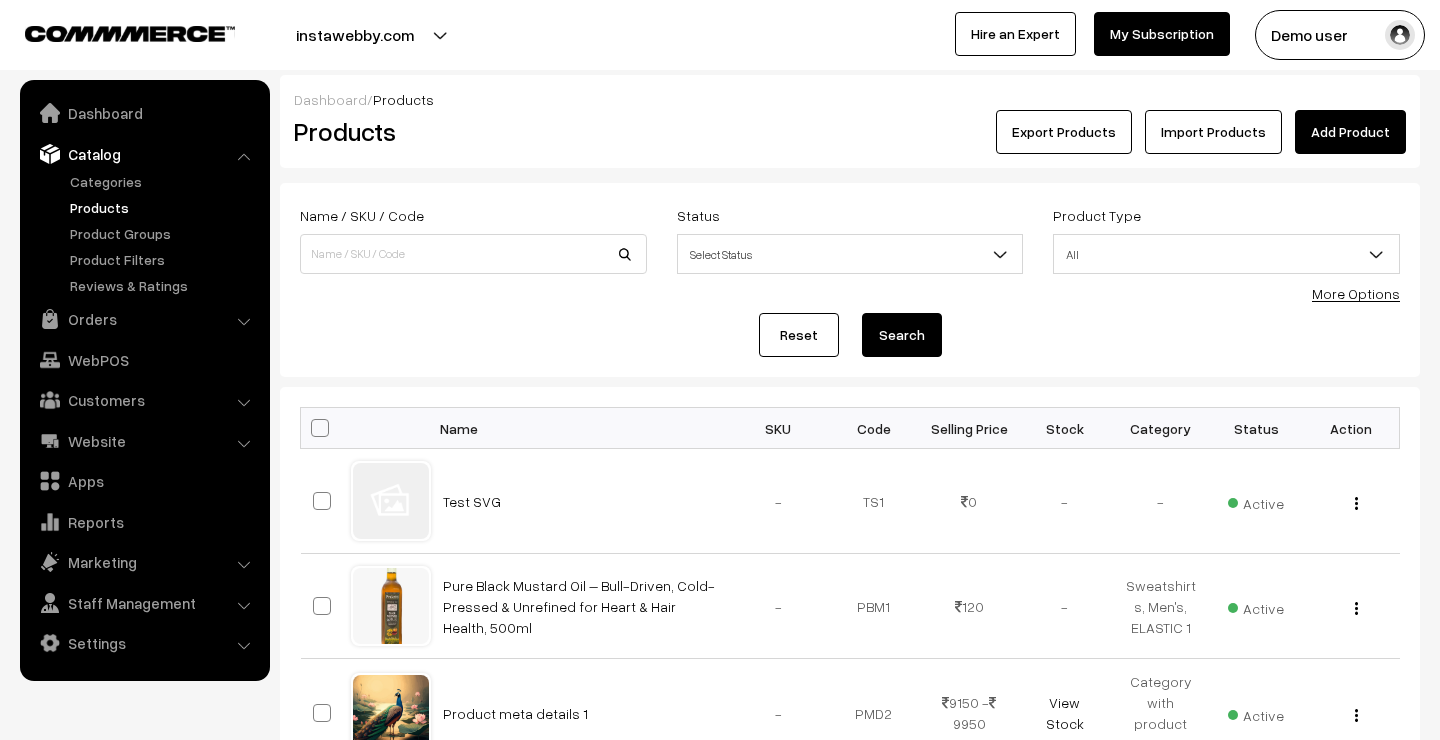 scroll, scrollTop: 0, scrollLeft: 0, axis: both 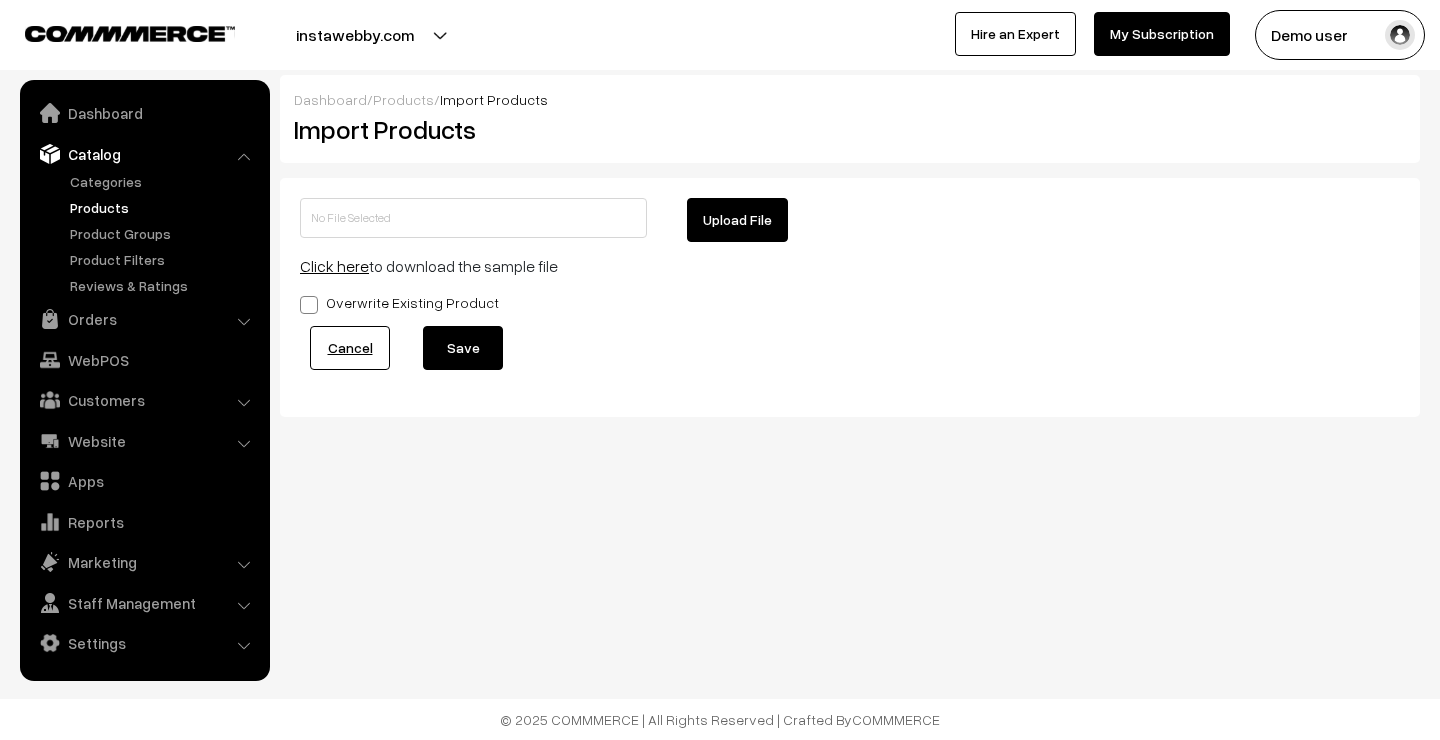 click on "Click here" at bounding box center [334, 266] 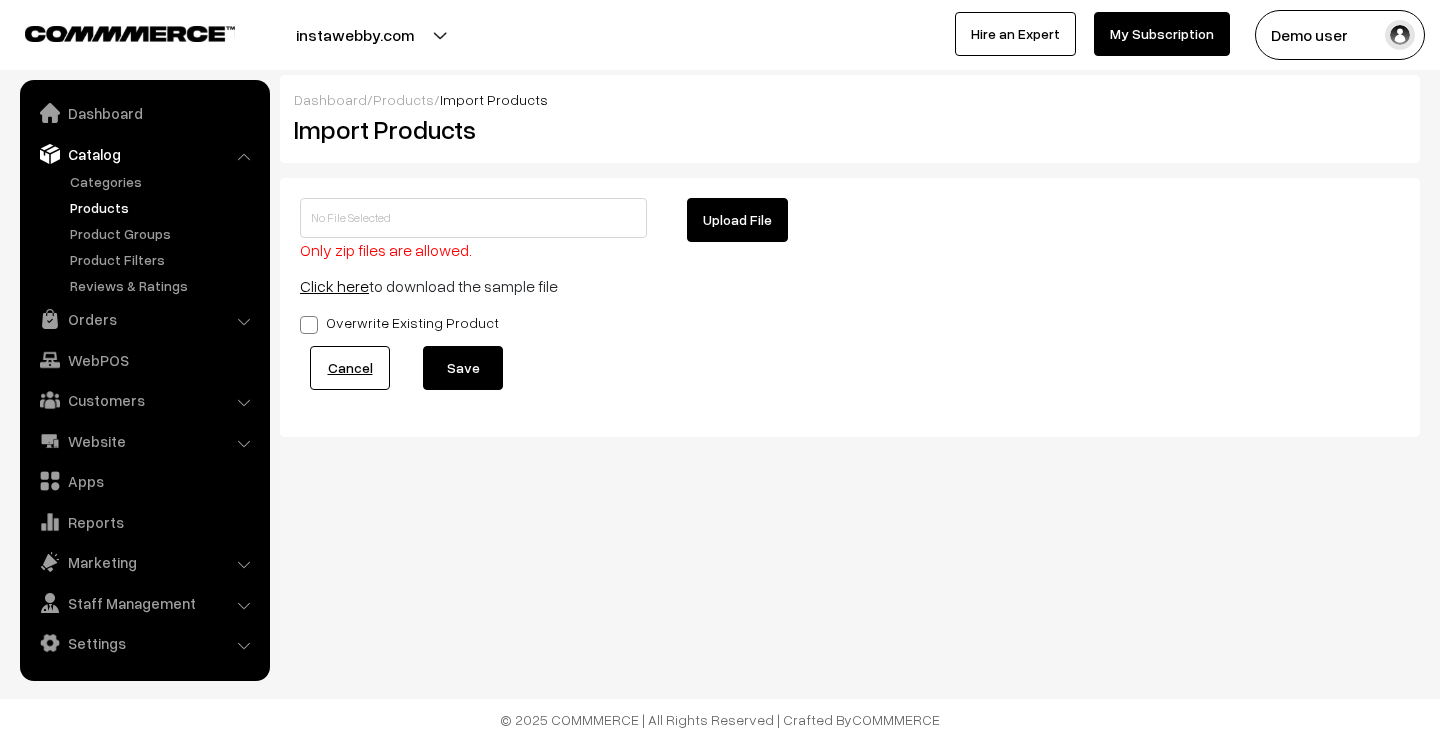 click on "Upload File" at bounding box center [737, 220] 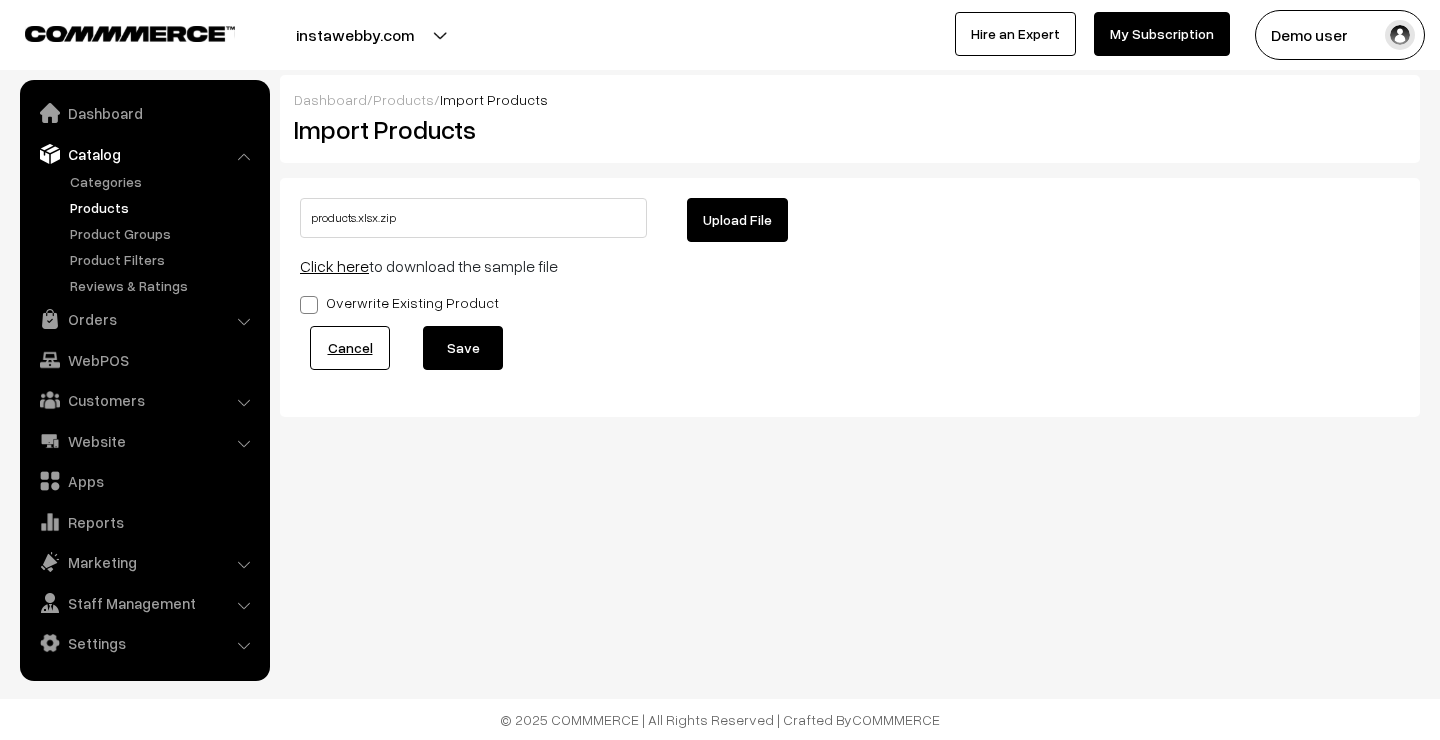 click on "Save" at bounding box center (463, 348) 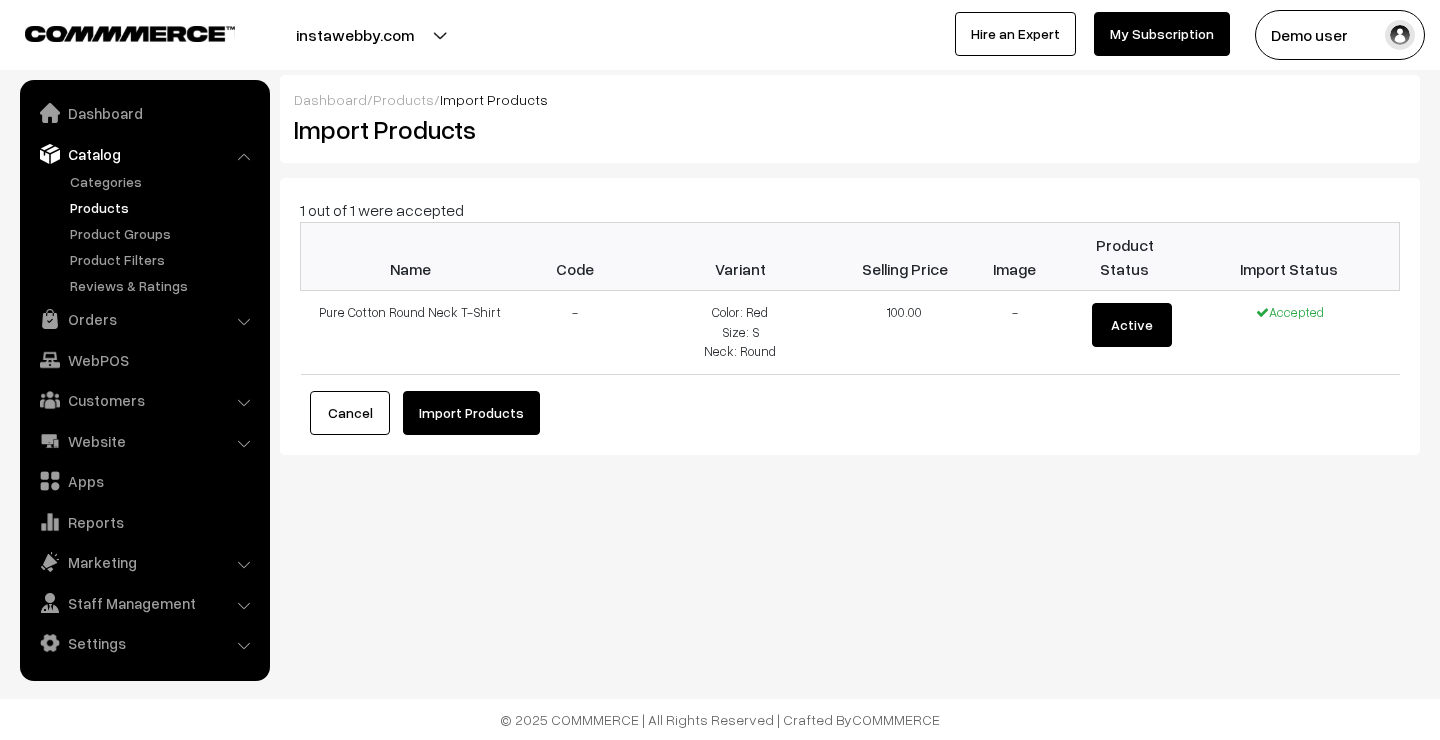 click on "Import Products" at bounding box center (471, 413) 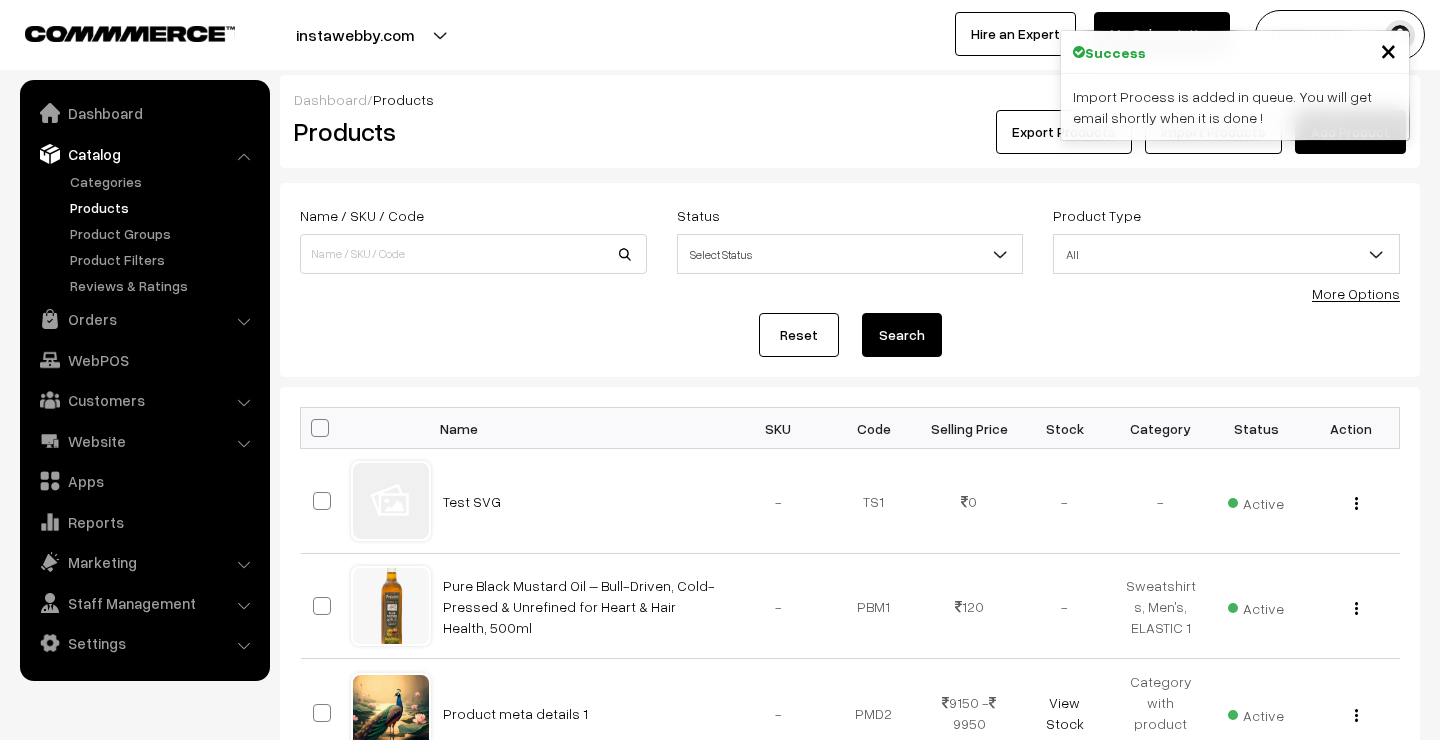 scroll, scrollTop: 0, scrollLeft: 0, axis: both 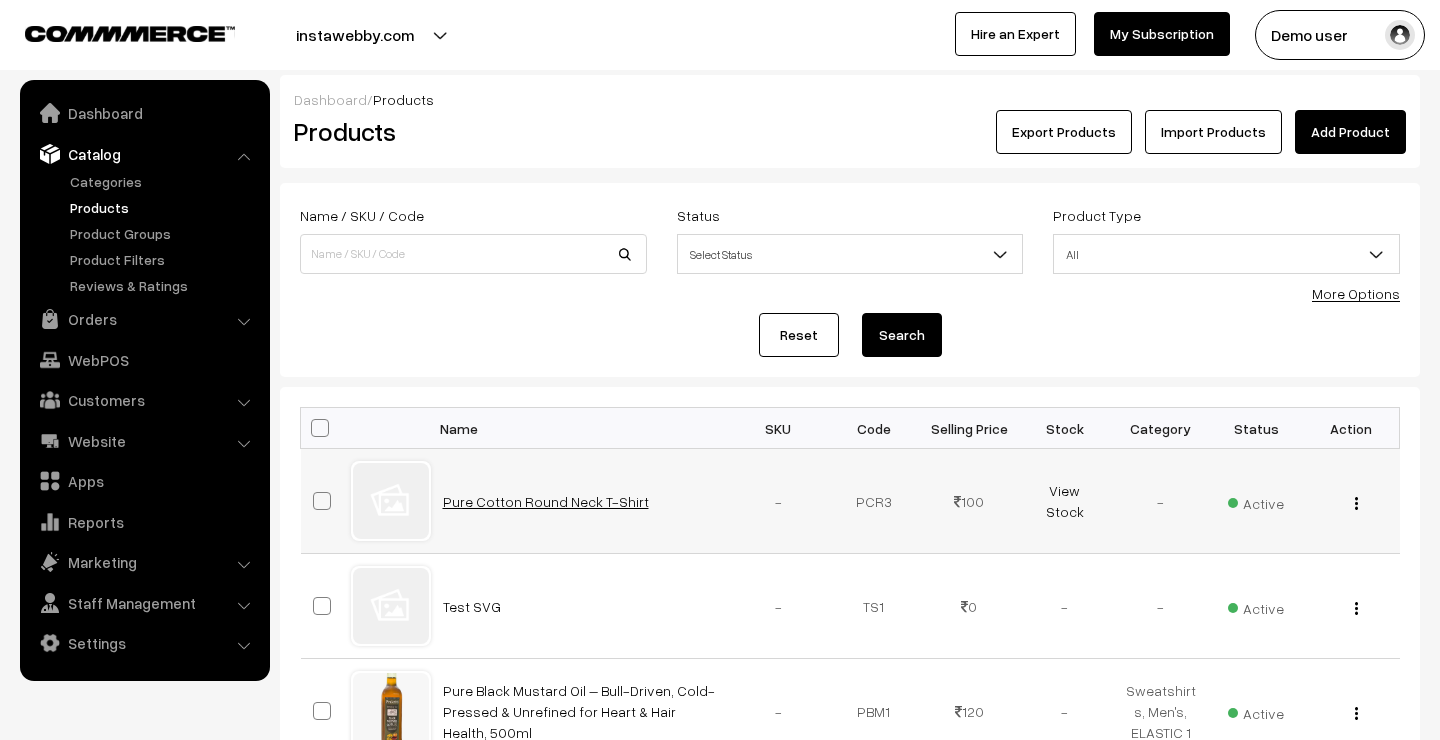 click on "Pure Cotton Round Neck T-Shirt" at bounding box center (546, 501) 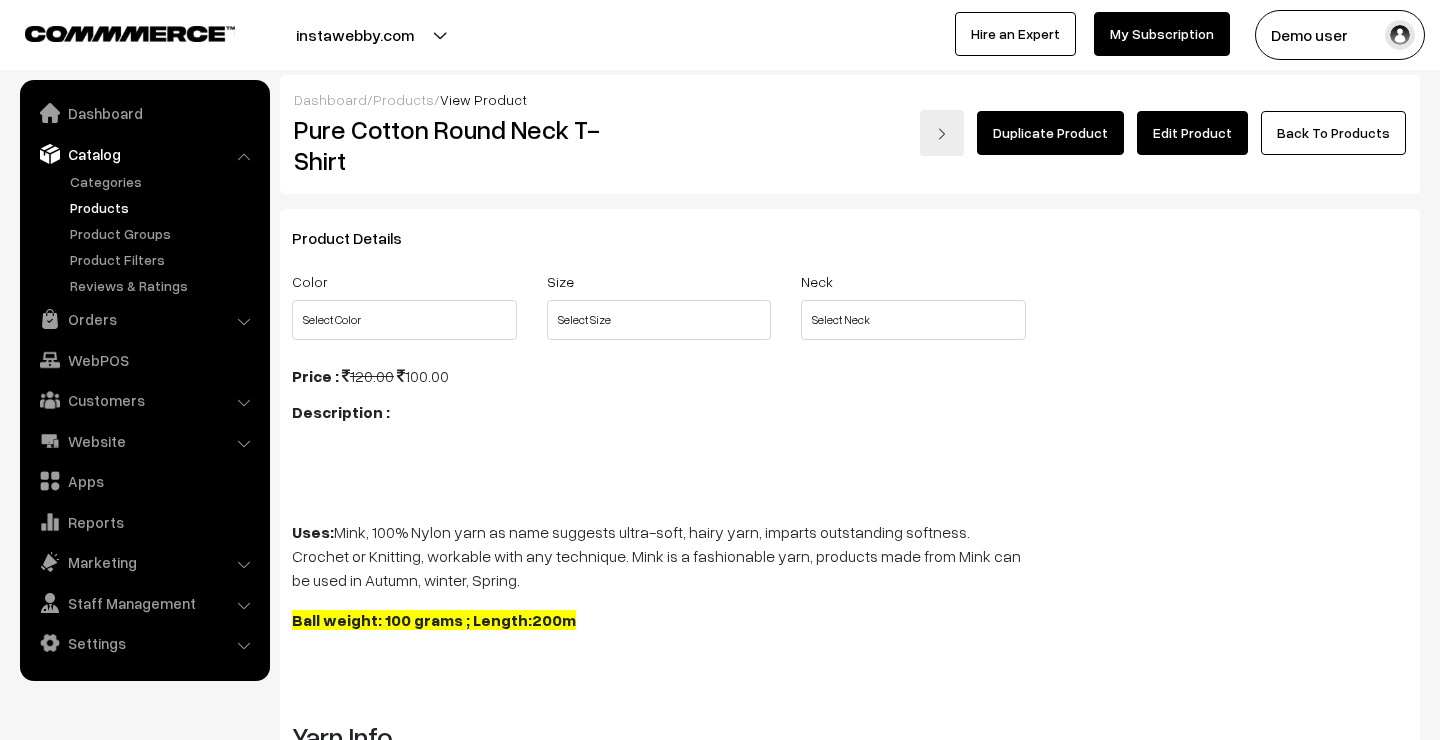 scroll, scrollTop: 0, scrollLeft: 0, axis: both 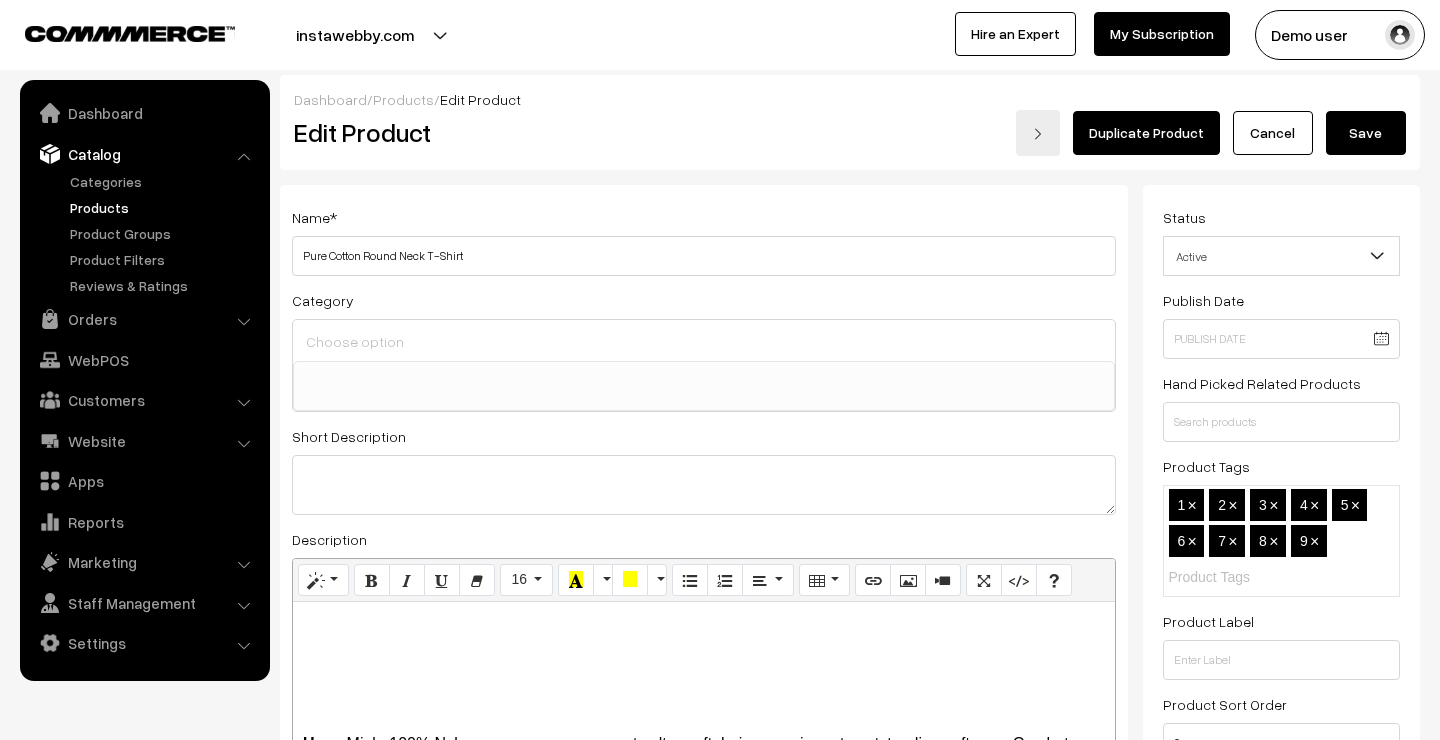 select 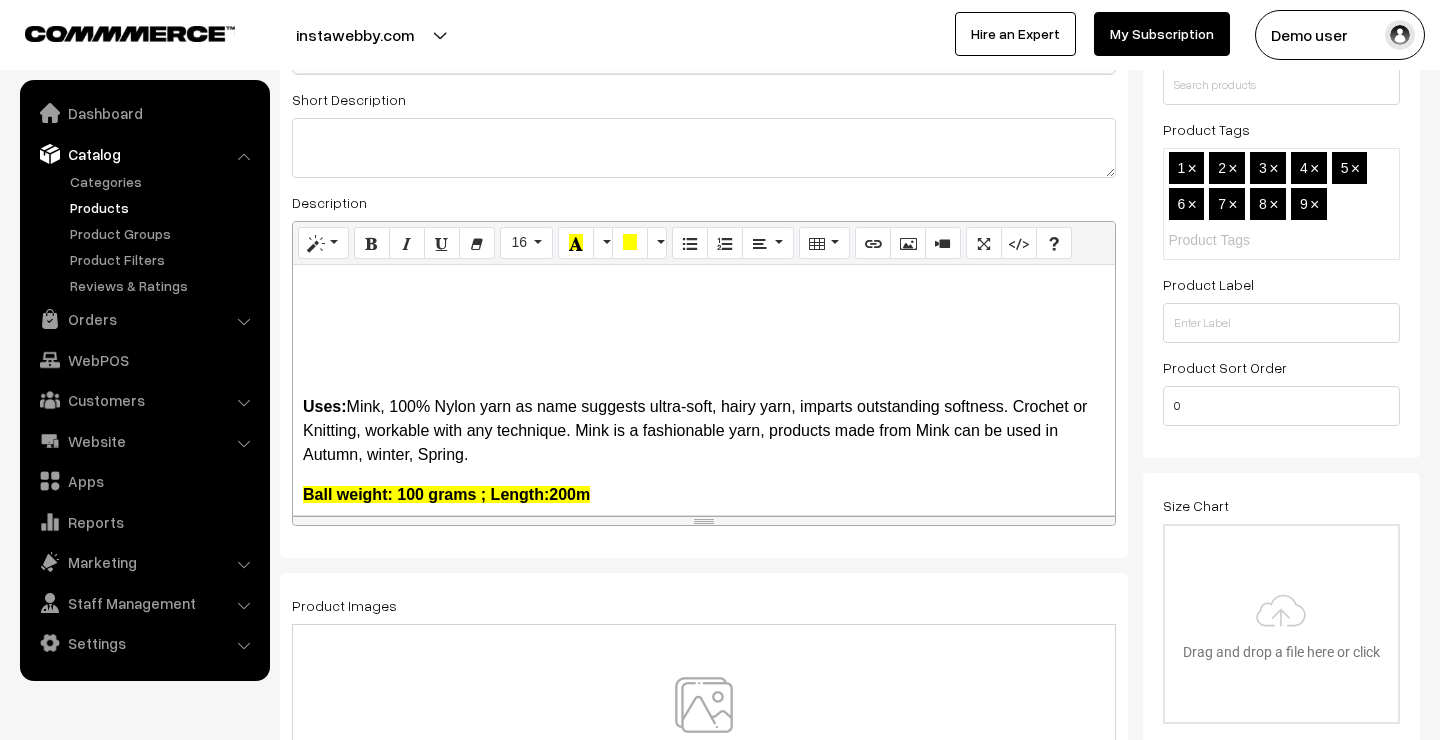scroll, scrollTop: 477, scrollLeft: 0, axis: vertical 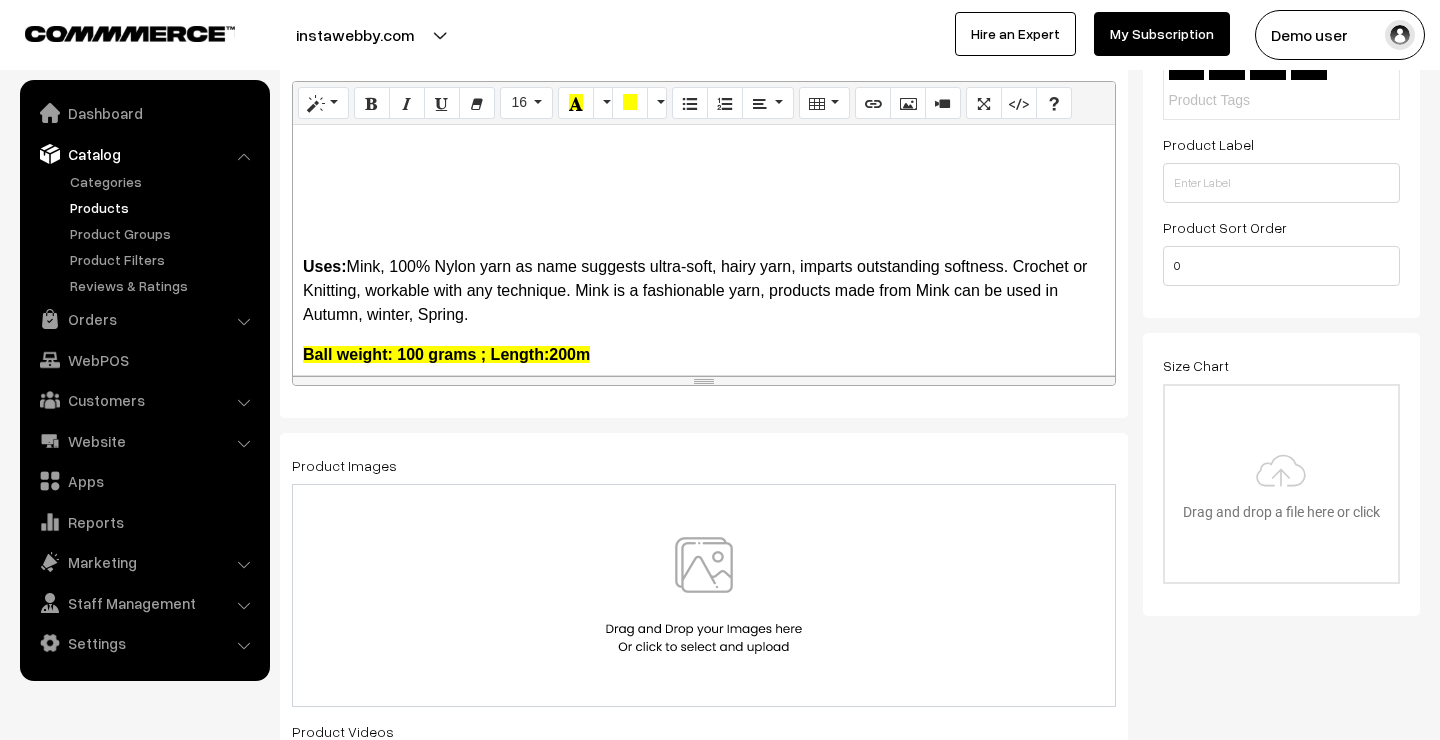 click on "Name  *
Pure Cotton Round Neck T-Shirt
Category
ELASTIC 1
Sweatshirts
Men's
SHAWL
U NECK
U NECK > Tank - Tops
U NECK > Hoodies
U NECK > Women's
U NECK > LACE Brand" at bounding box center (704, 869) 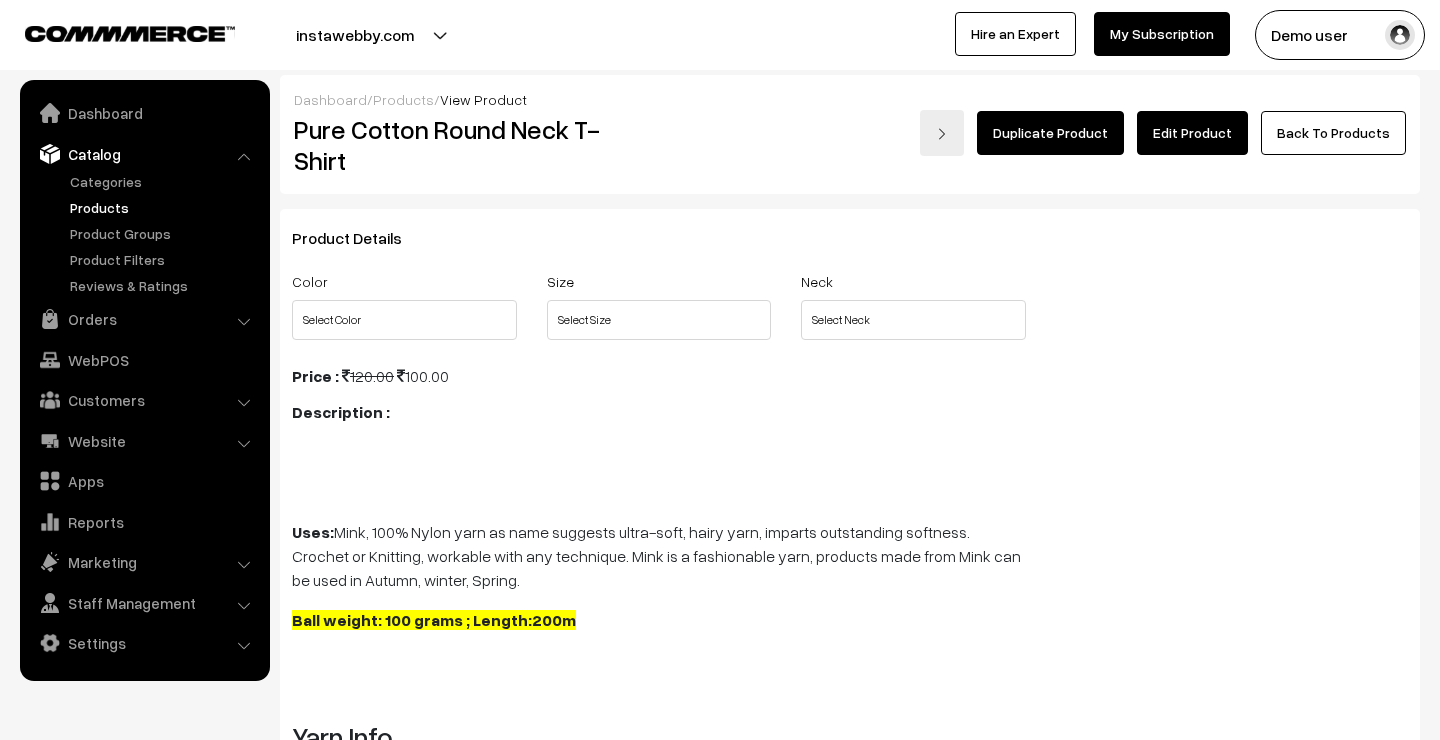 scroll, scrollTop: 0, scrollLeft: 0, axis: both 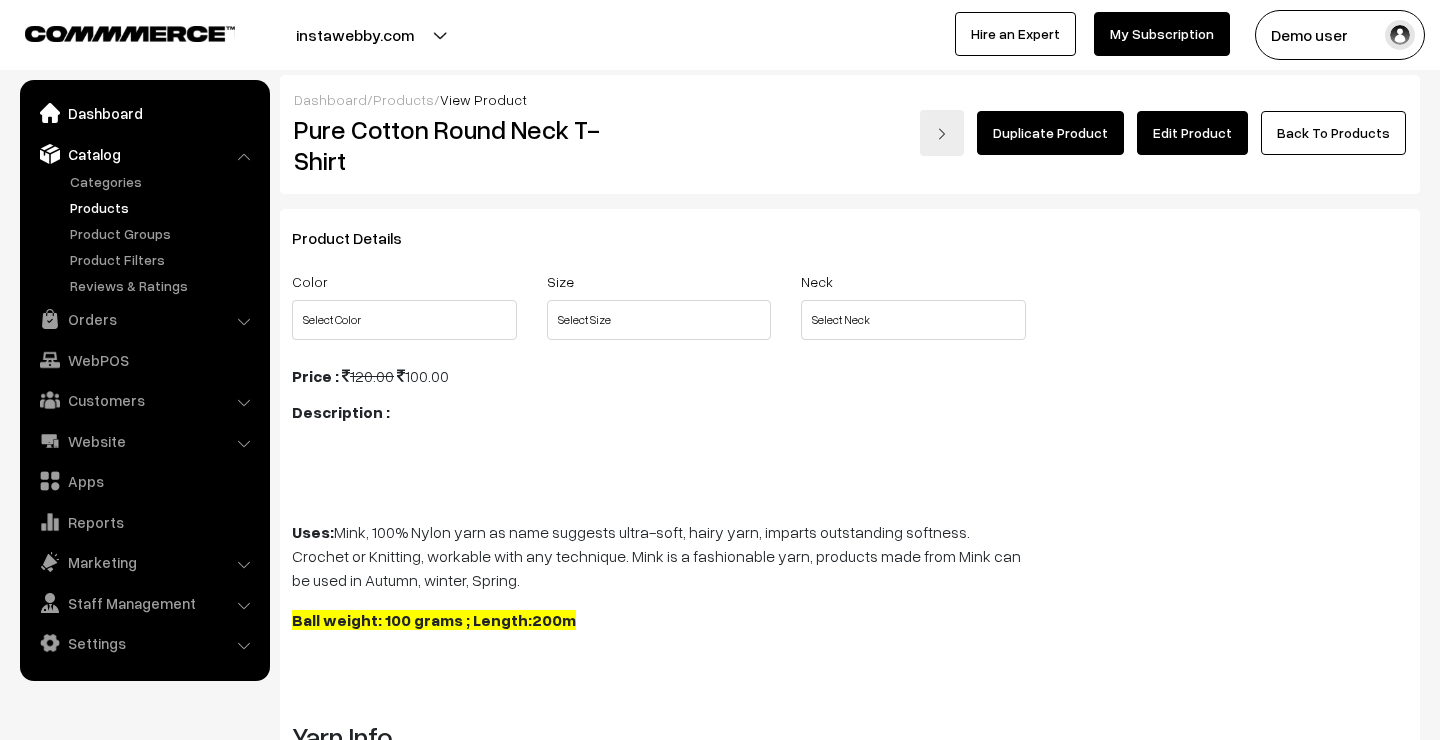 click on "Dashboard" at bounding box center (144, 113) 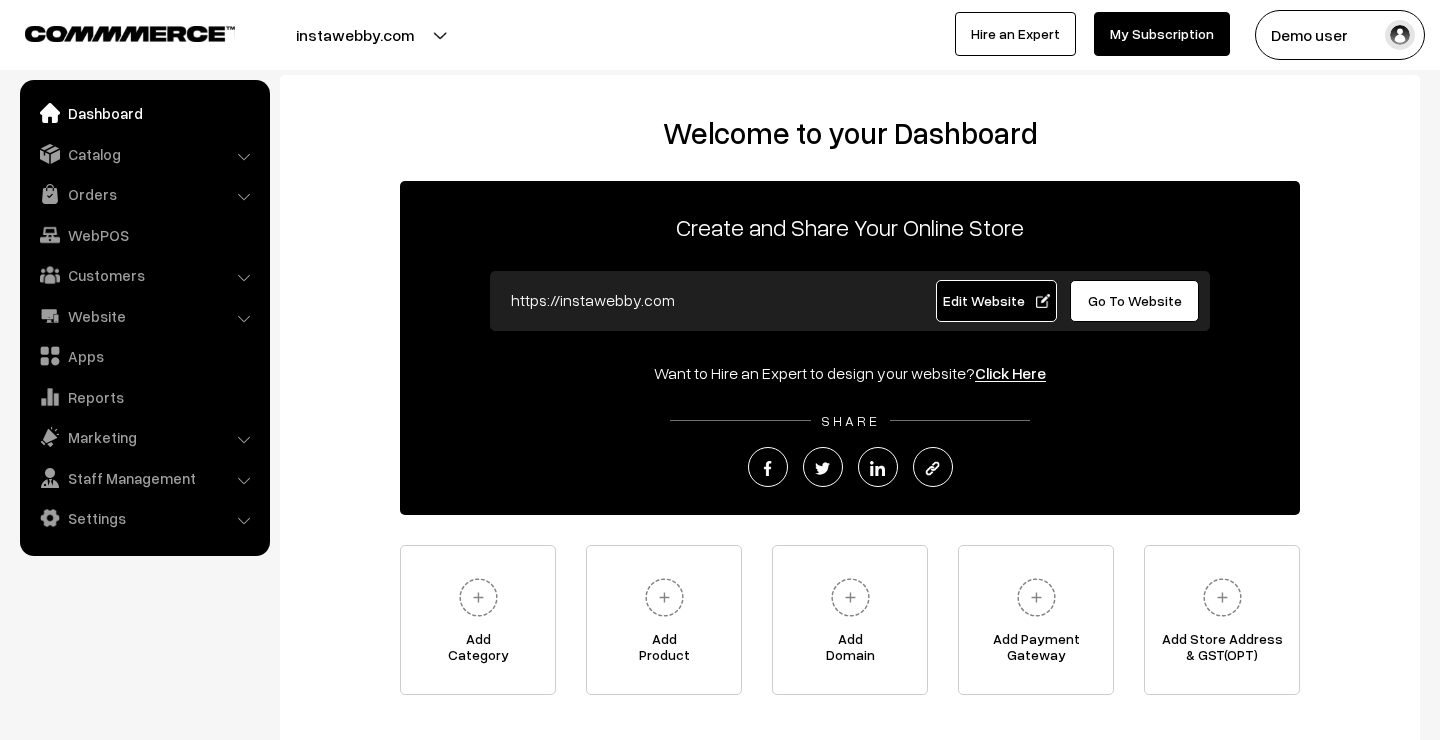 scroll, scrollTop: 0, scrollLeft: 0, axis: both 